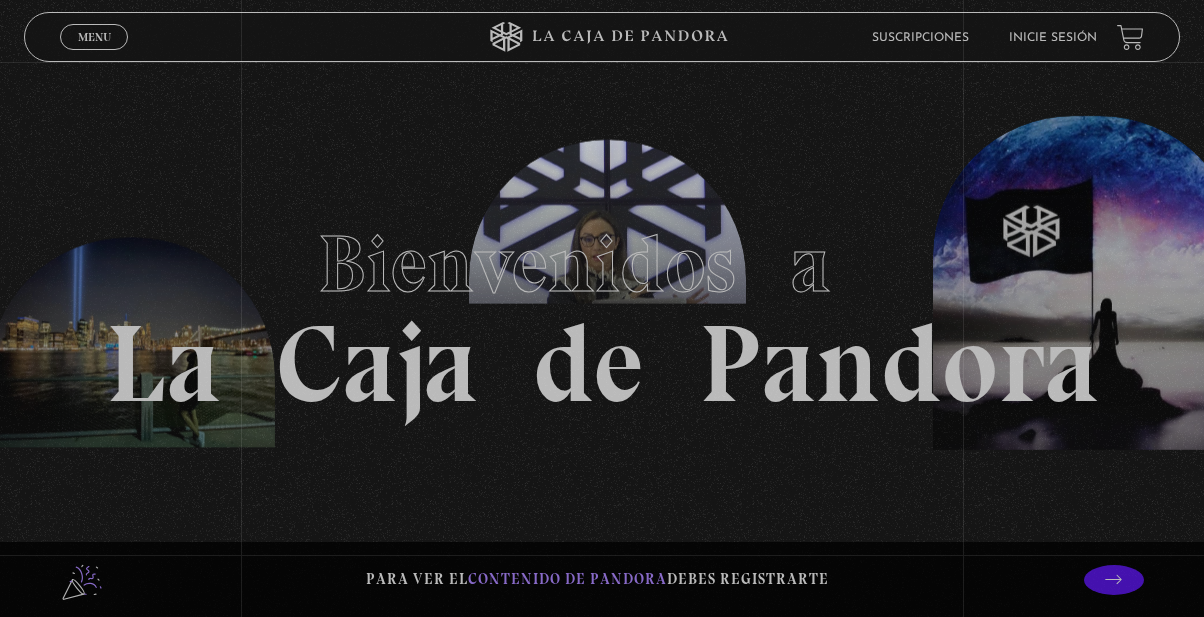 scroll, scrollTop: 0, scrollLeft: 0, axis: both 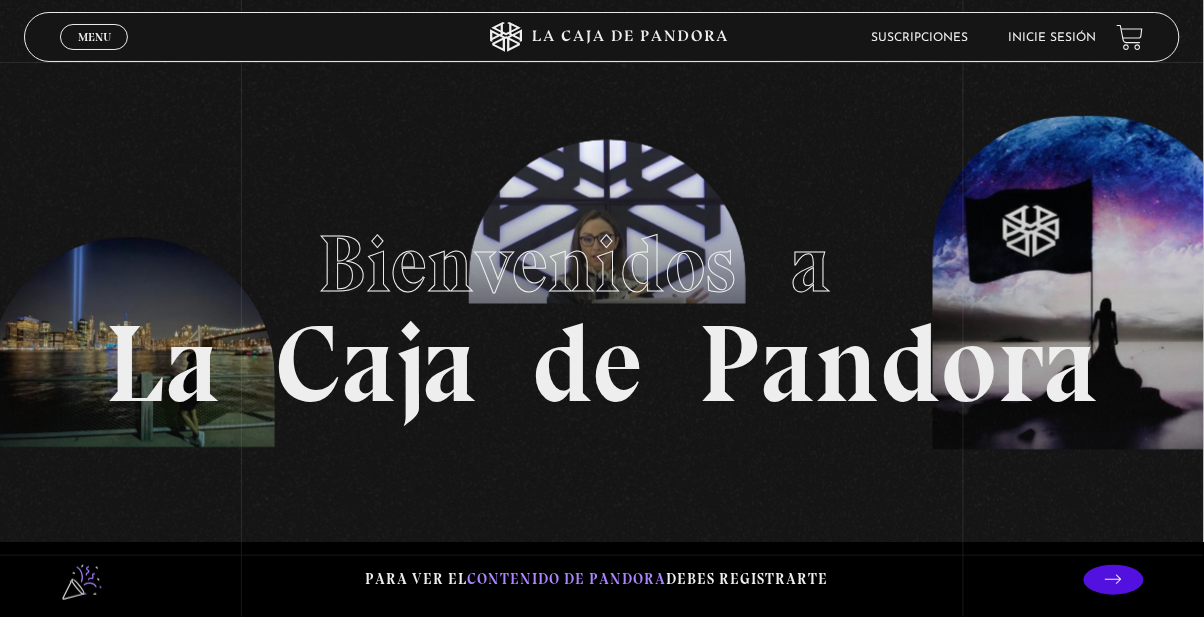 click on "Inicie sesión" at bounding box center [1053, 38] 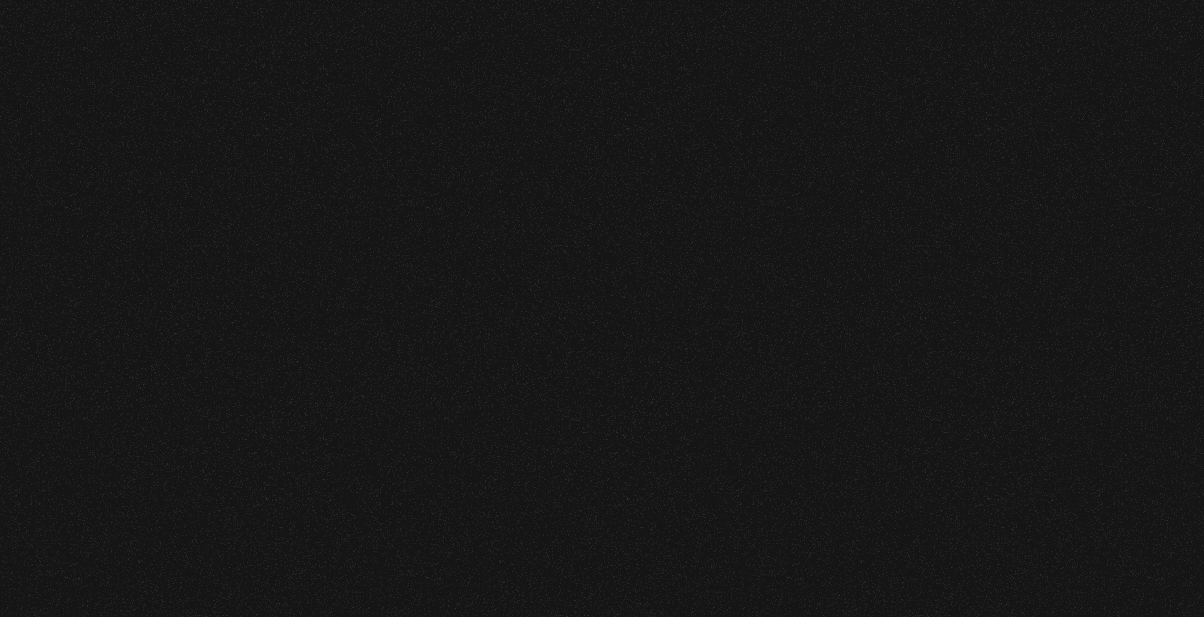 scroll, scrollTop: 0, scrollLeft: 0, axis: both 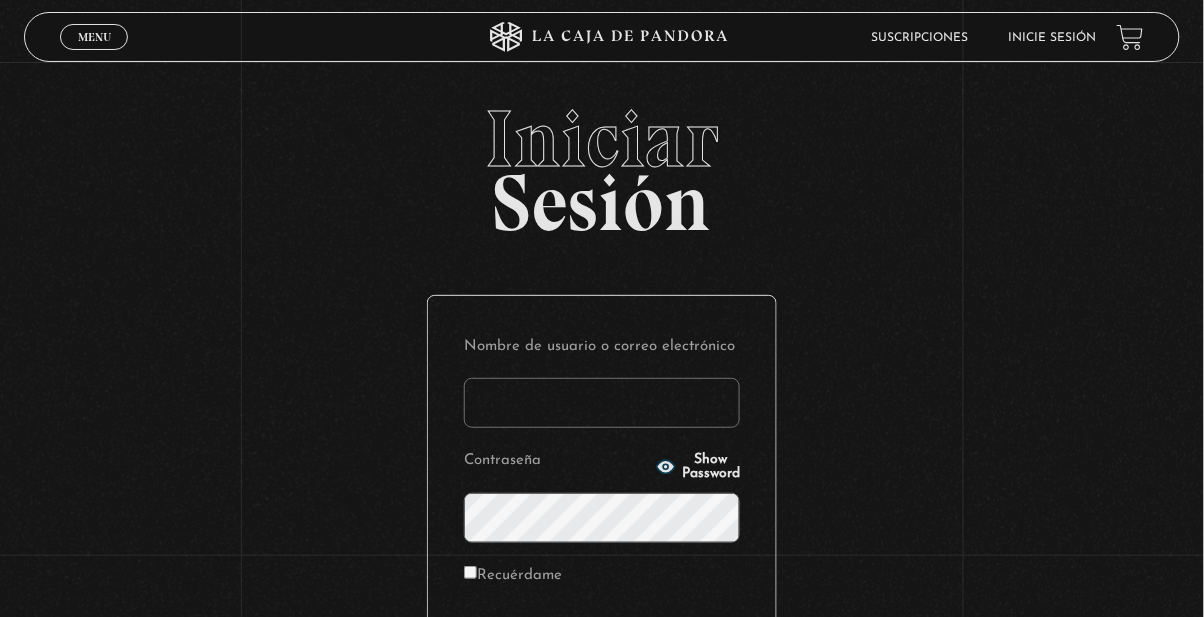 click on "Nombre de usuario o correo electrónico" at bounding box center [602, 403] 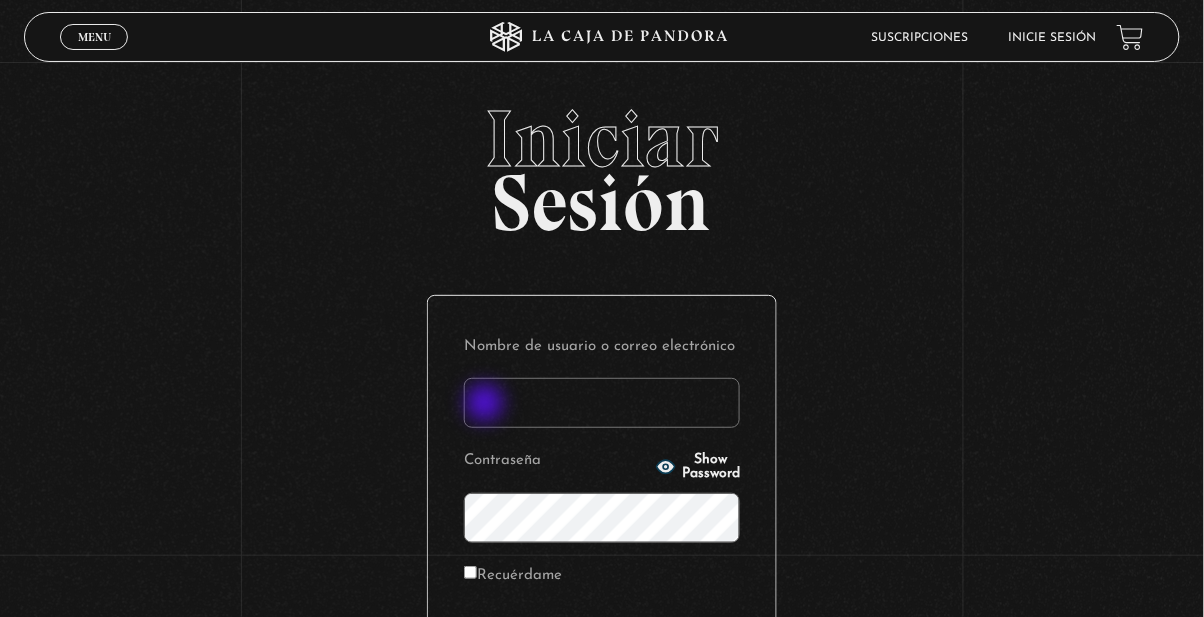 type on "Ari Morales S" 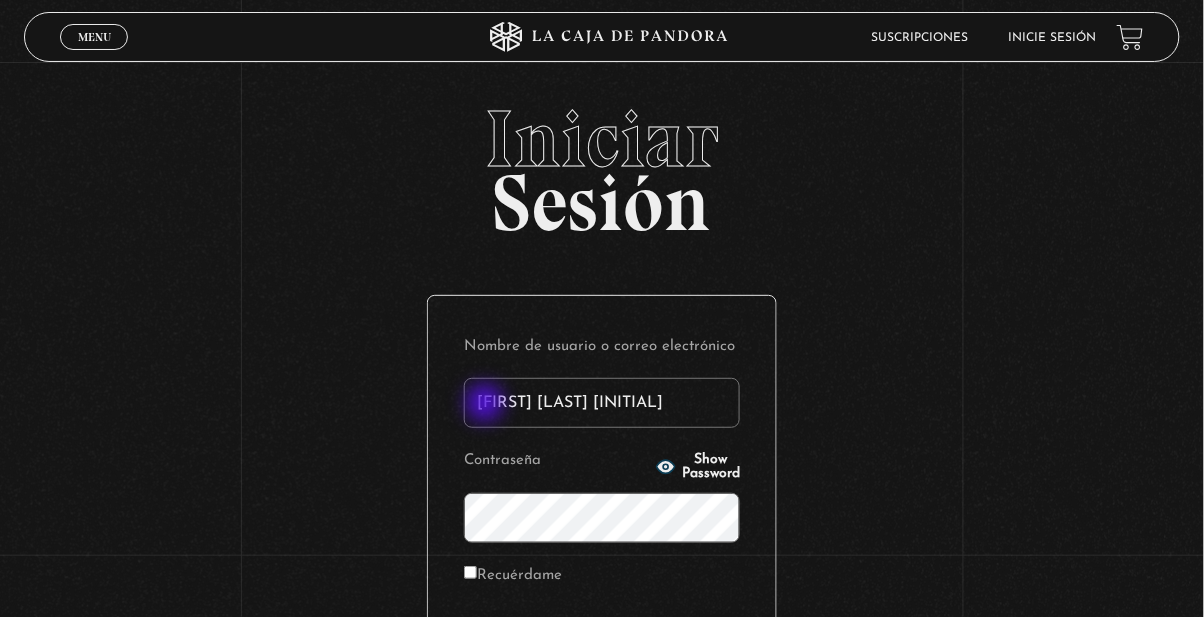 click on "Acceder" at bounding box center [602, 644] 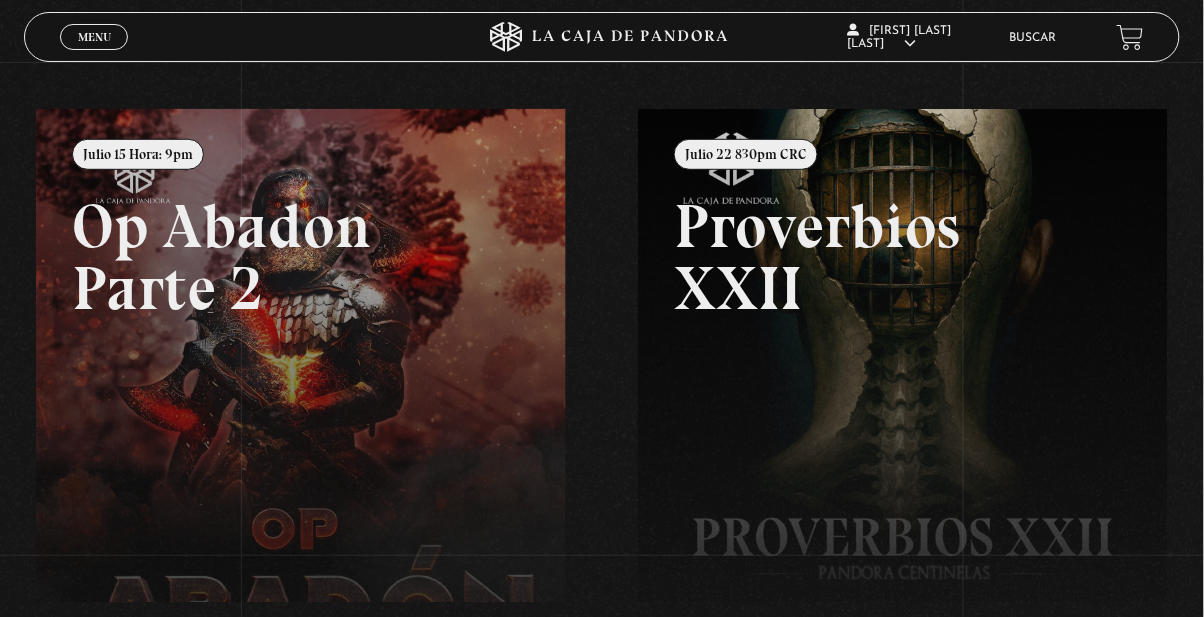 scroll, scrollTop: 0, scrollLeft: 0, axis: both 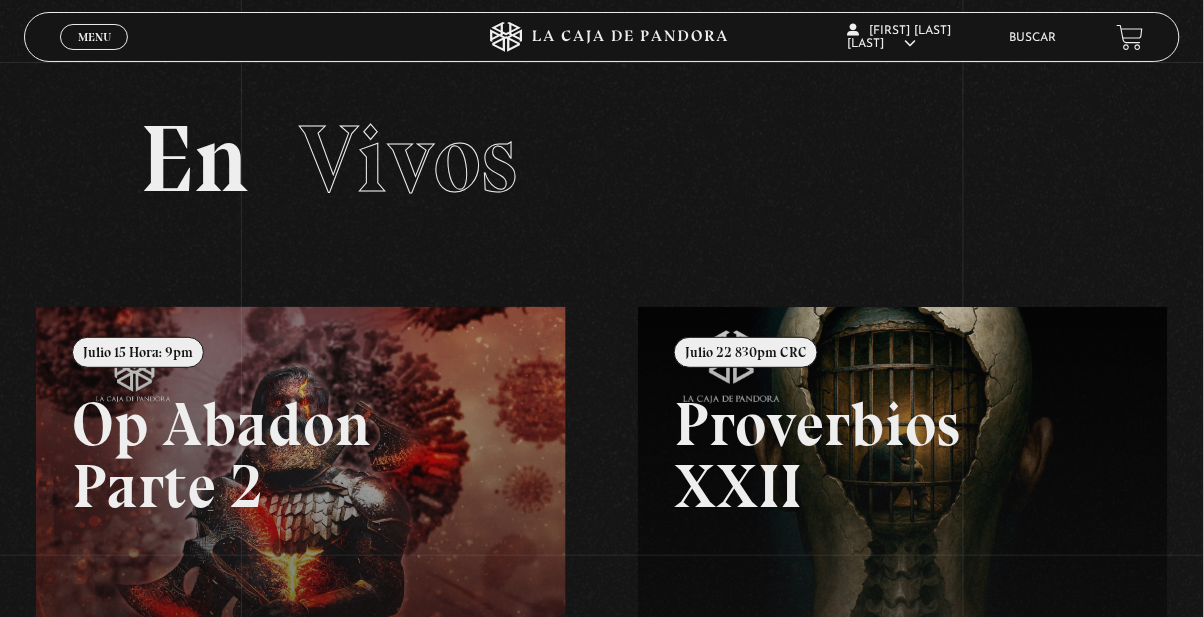 click on "Menu Cerrar" at bounding box center [94, 37] 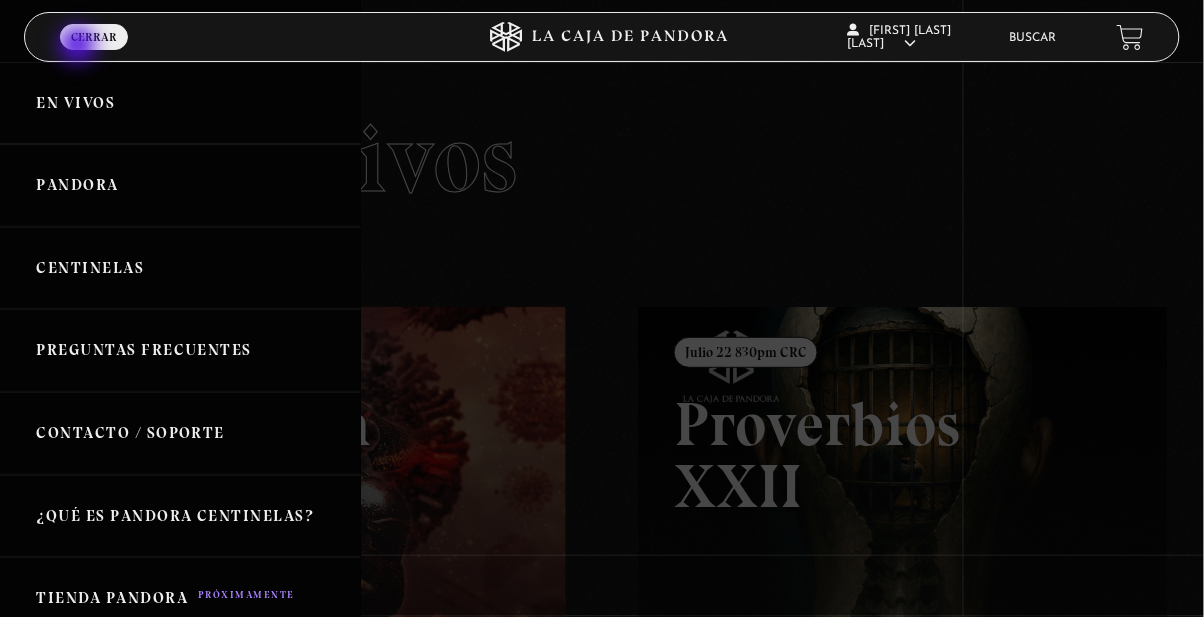 click on "Pandora" at bounding box center (180, 185) 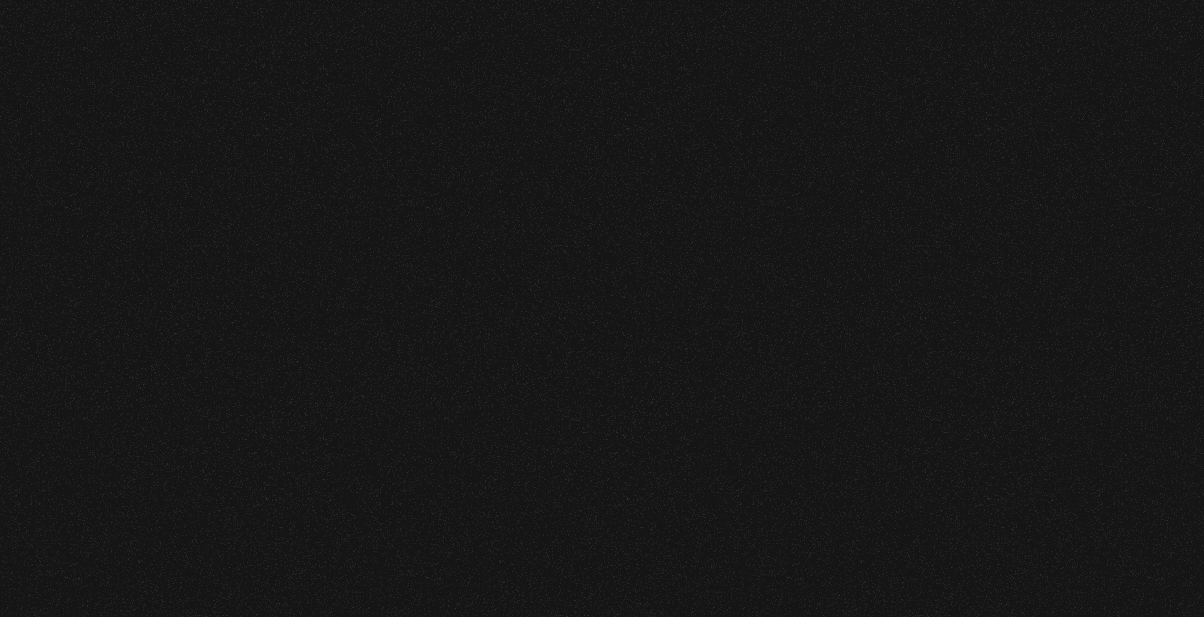 scroll, scrollTop: 0, scrollLeft: 0, axis: both 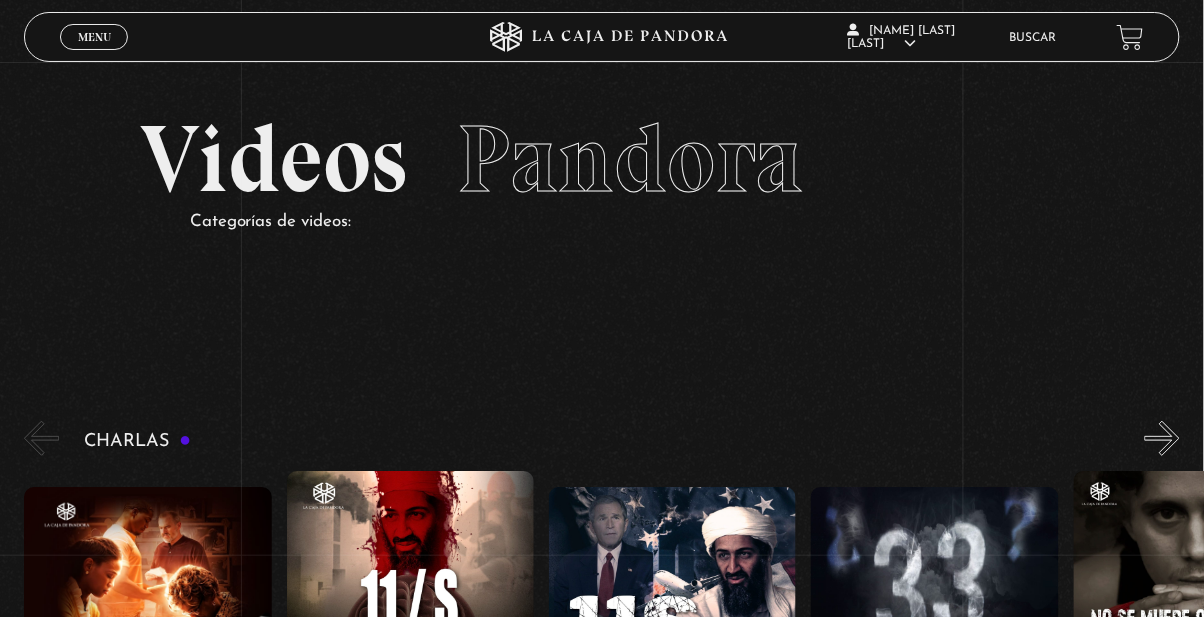 click on "Menu" at bounding box center (94, 37) 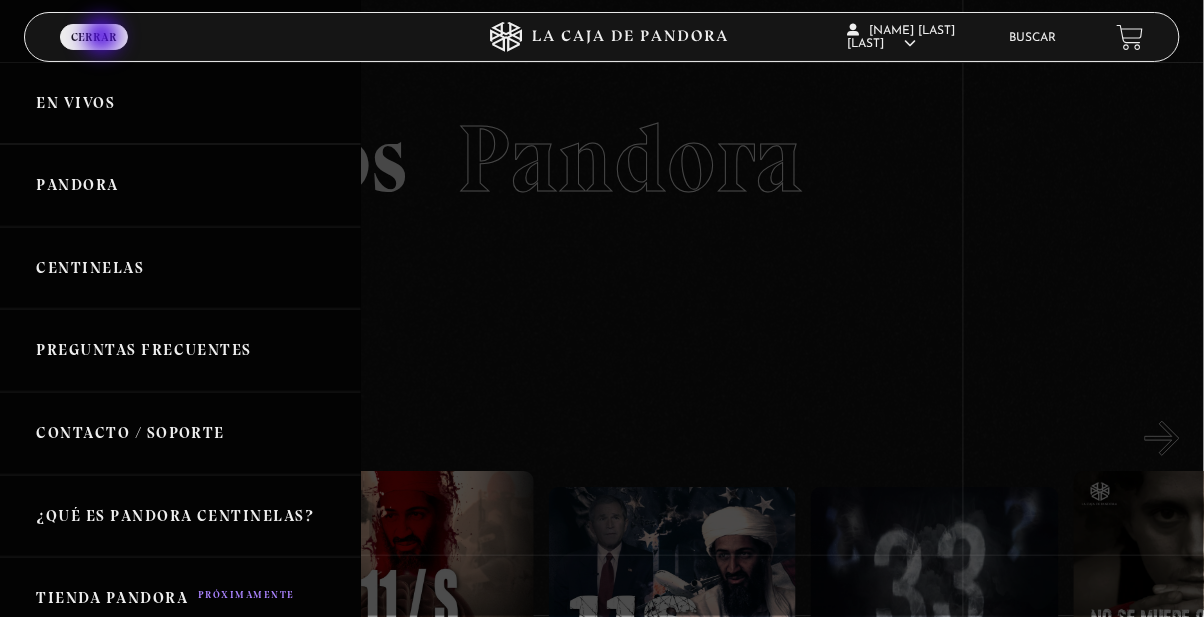 click at bounding box center [602, 308] 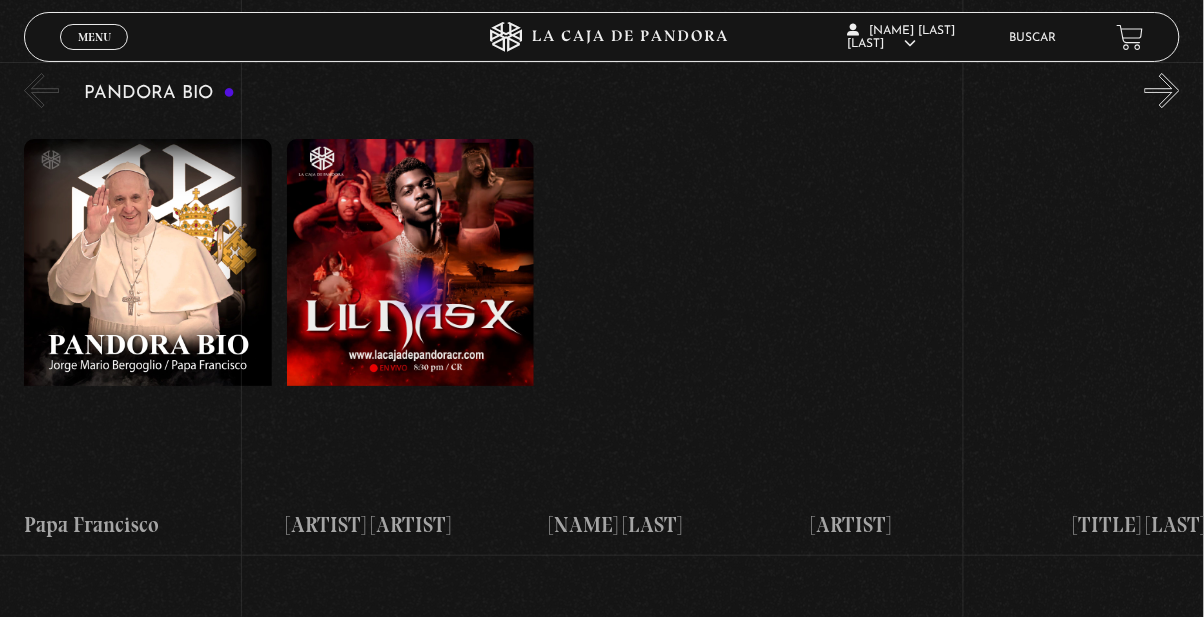scroll, scrollTop: 3249, scrollLeft: 0, axis: vertical 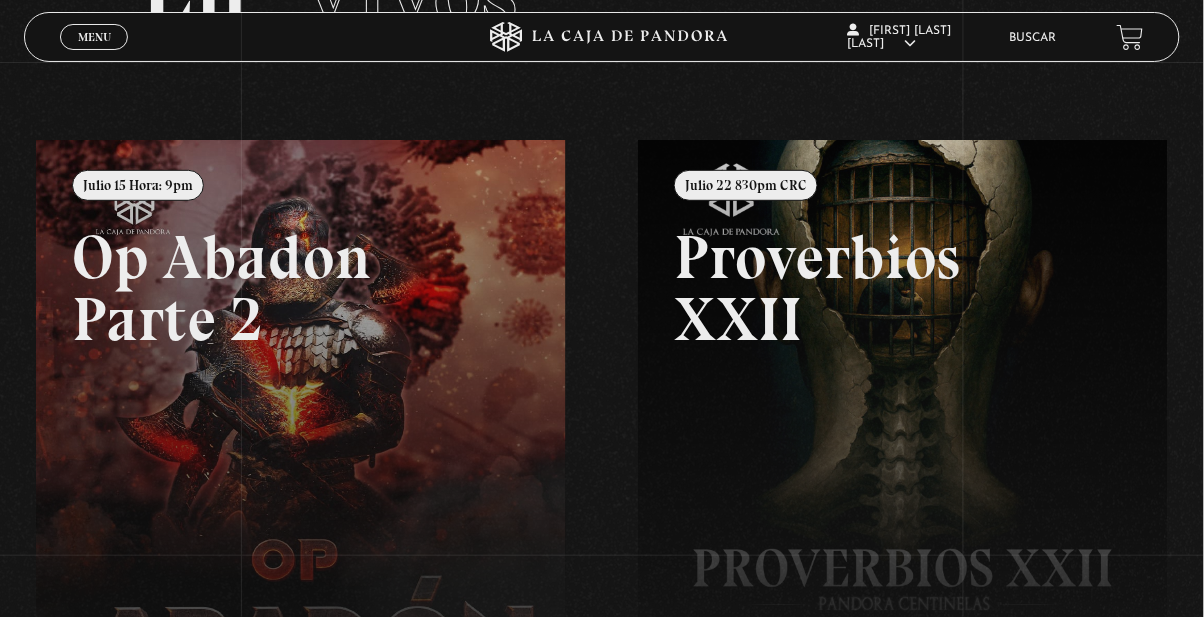 click on "Menu" at bounding box center (94, 37) 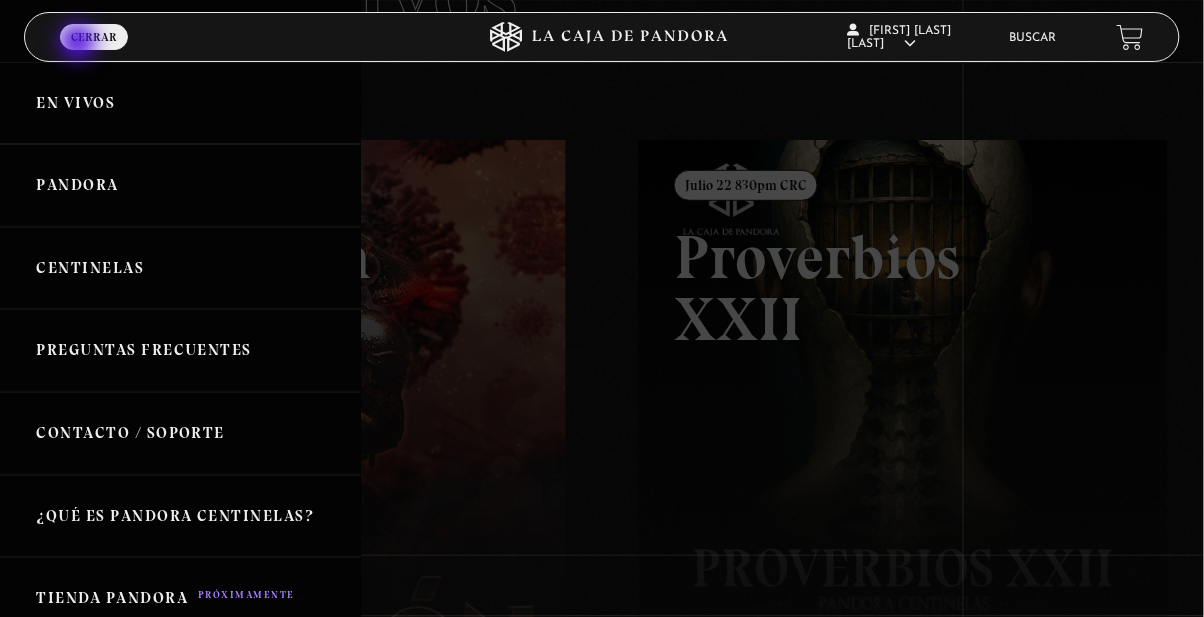 click on "Pandora" at bounding box center (180, 185) 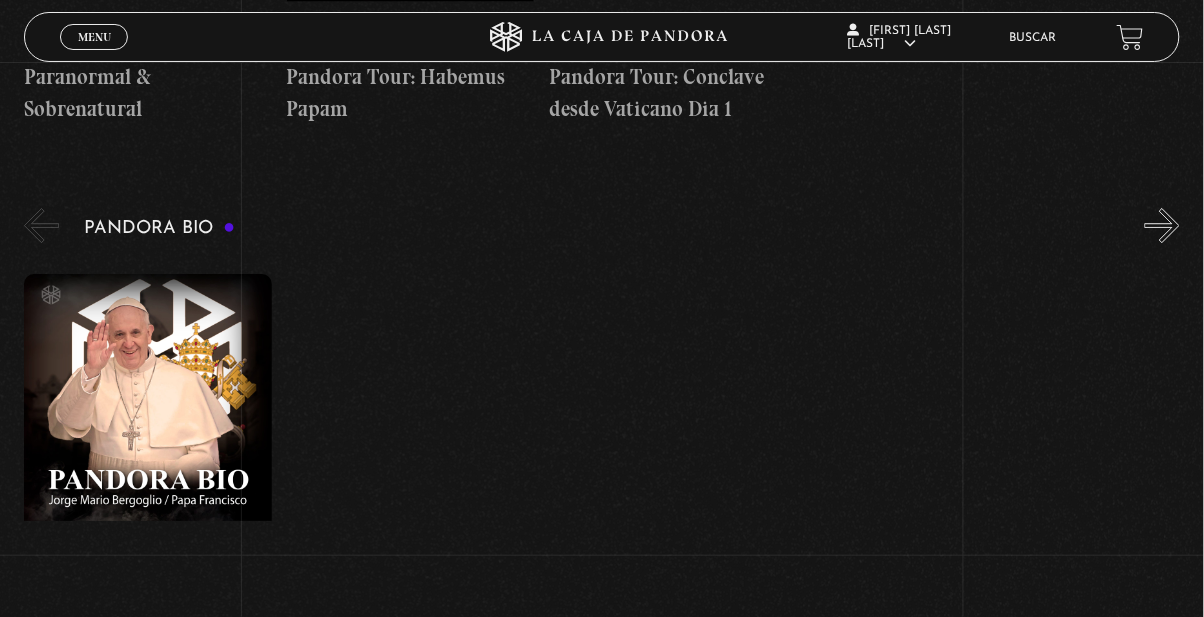 scroll, scrollTop: 3048, scrollLeft: 0, axis: vertical 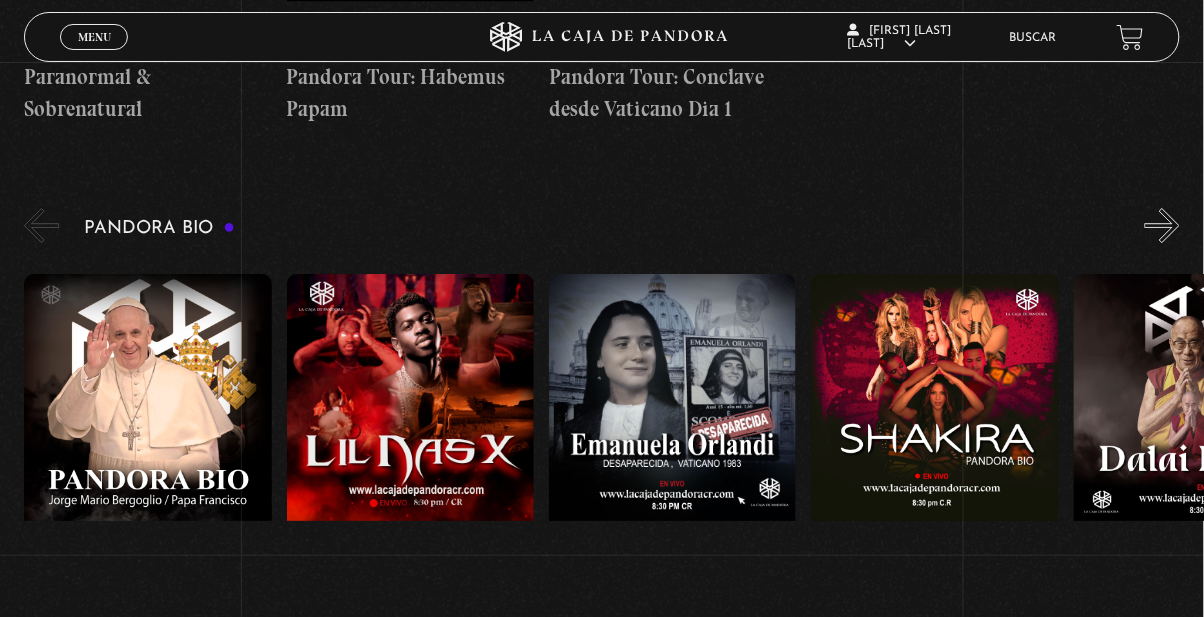 click on "En vivos" at bounding box center [903, 62] 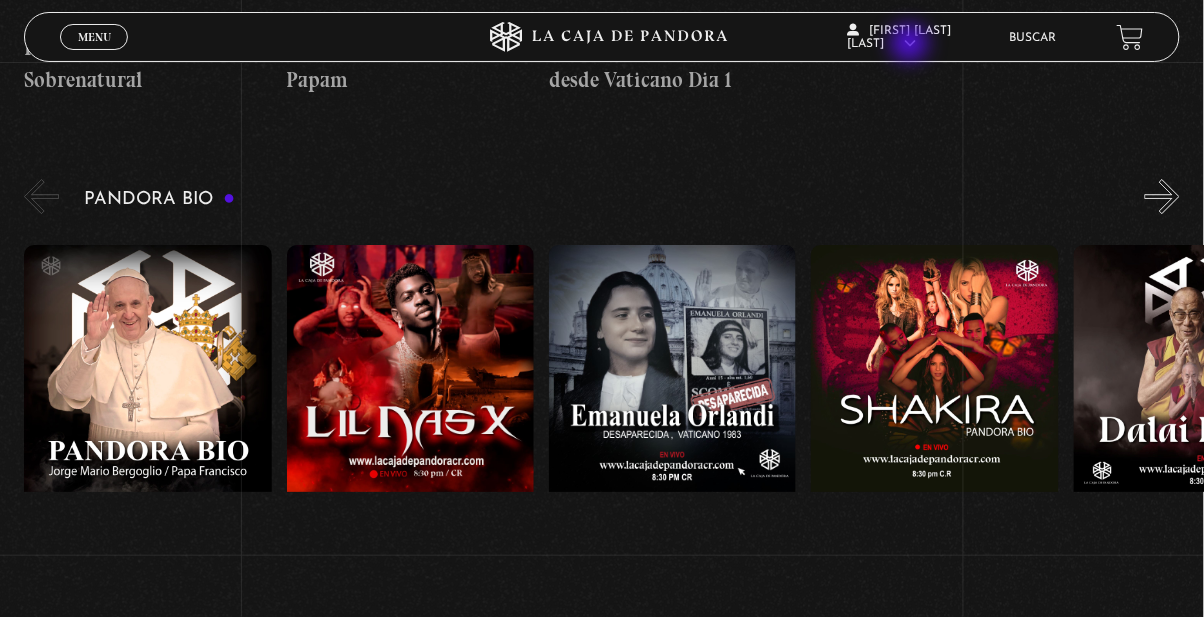 scroll, scrollTop: 3112, scrollLeft: 0, axis: vertical 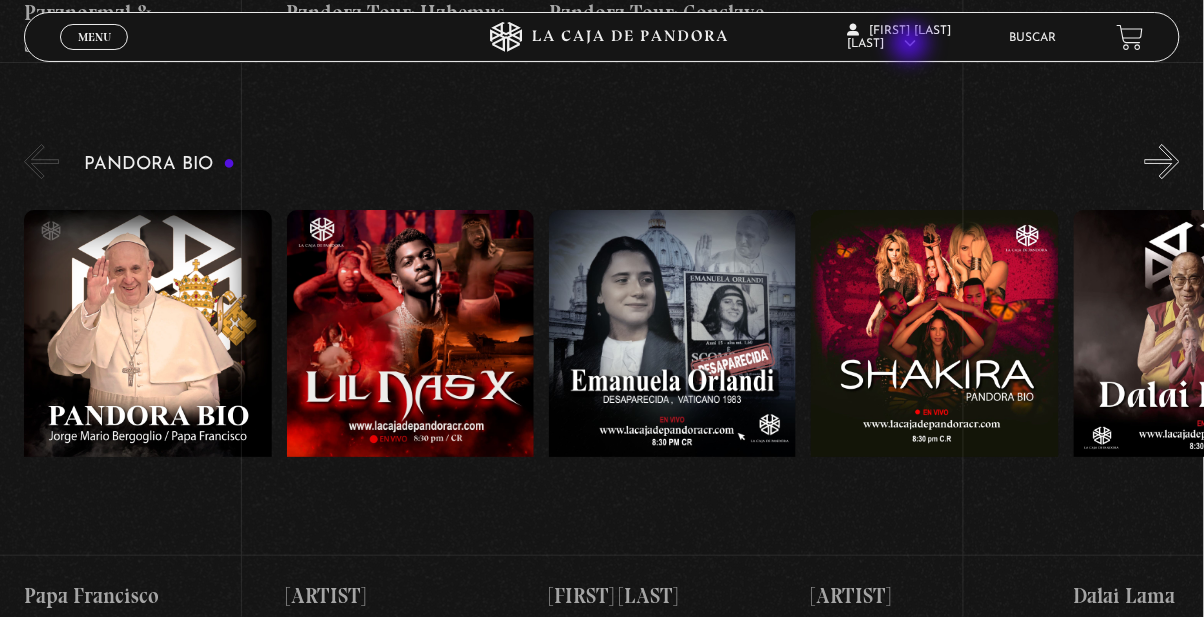 click on "Salir" at bounding box center [903, 269] 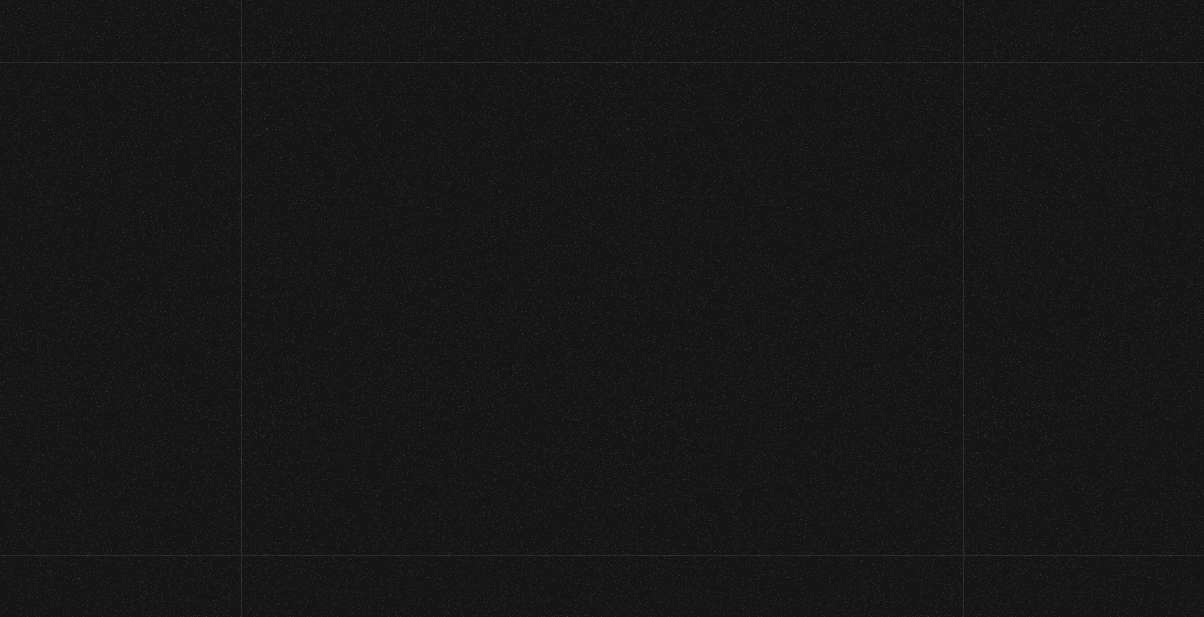 scroll, scrollTop: 0, scrollLeft: 0, axis: both 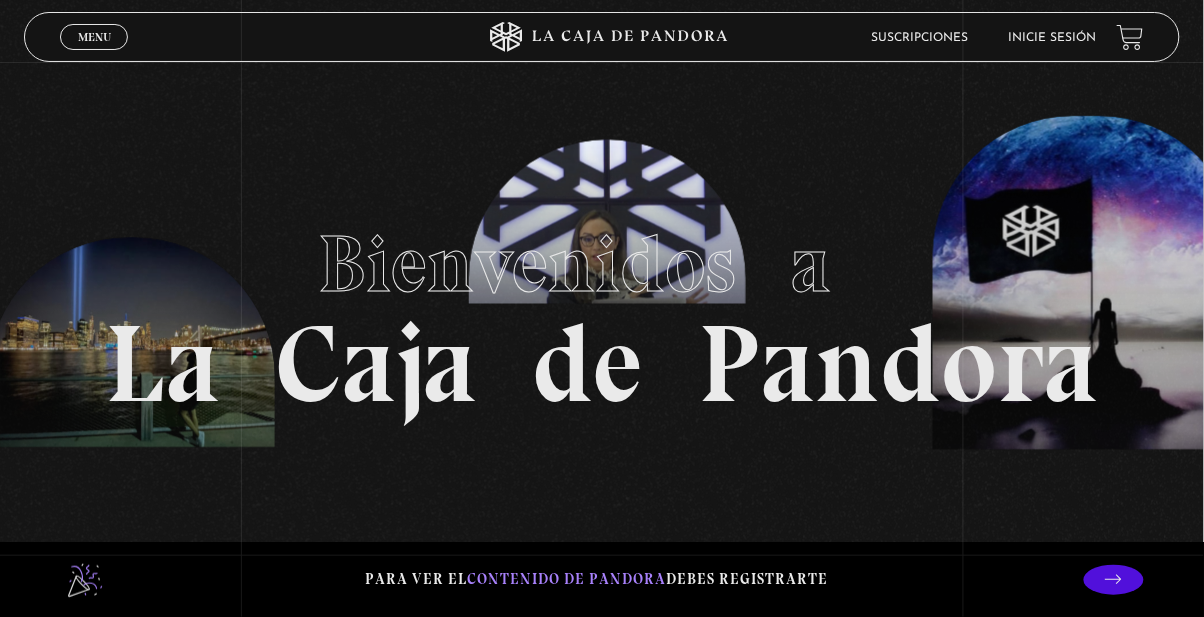 click on "Inicie sesión" at bounding box center (1053, 38) 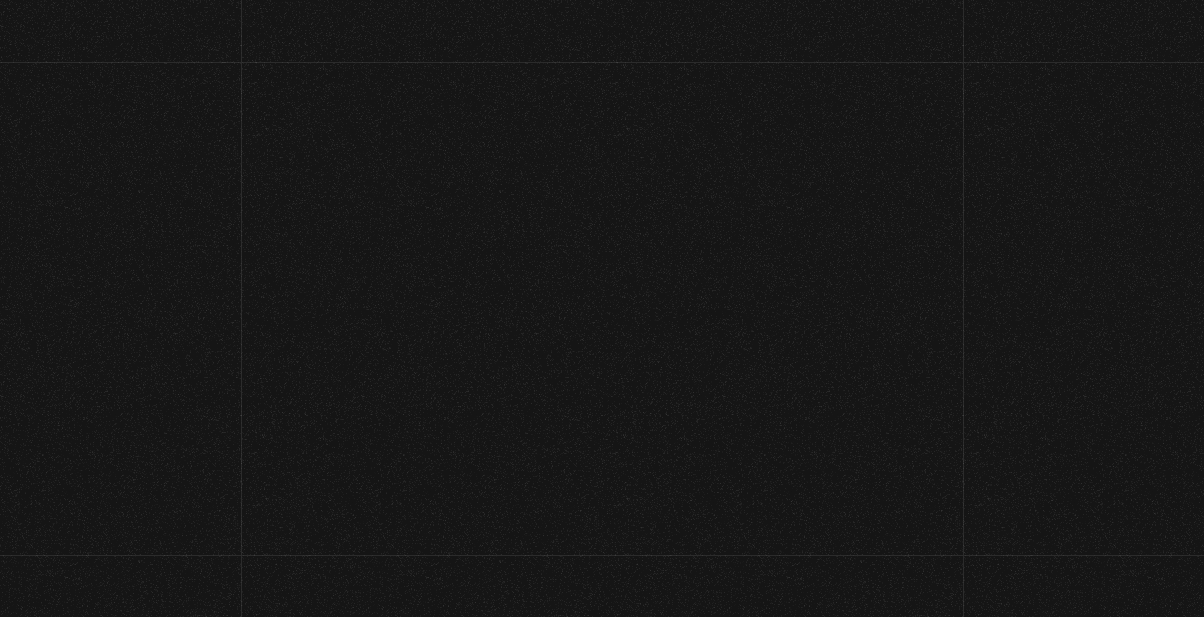 scroll, scrollTop: 0, scrollLeft: 0, axis: both 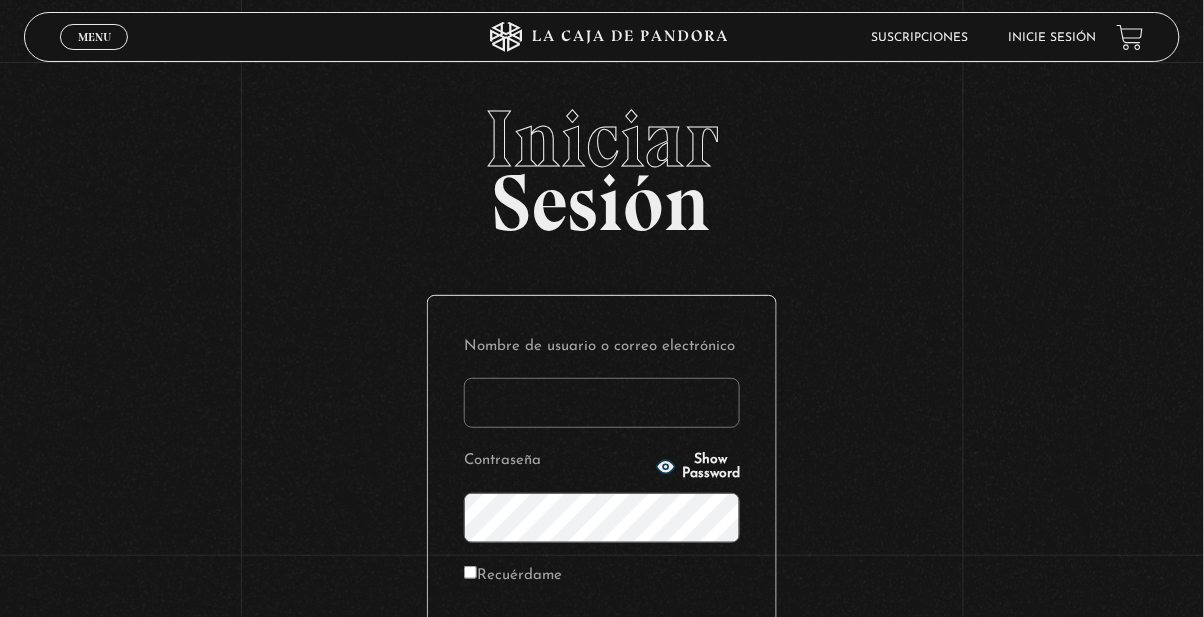 click on "Nombre de usuario o correo electrónico" at bounding box center [602, 403] 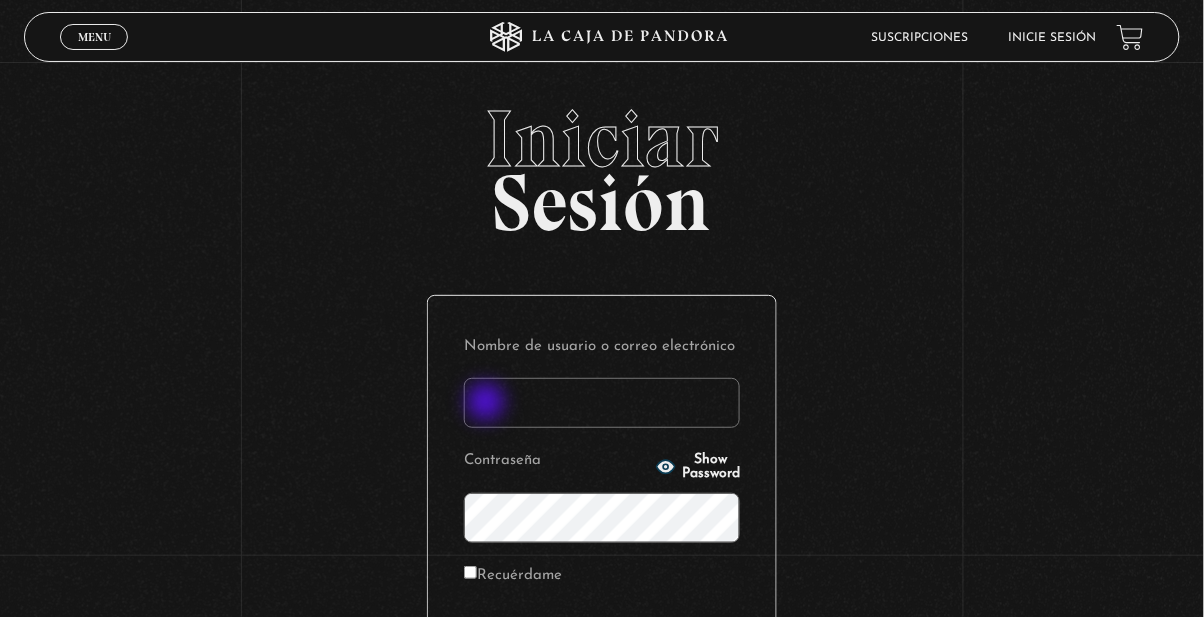 type on "Ari Morales S" 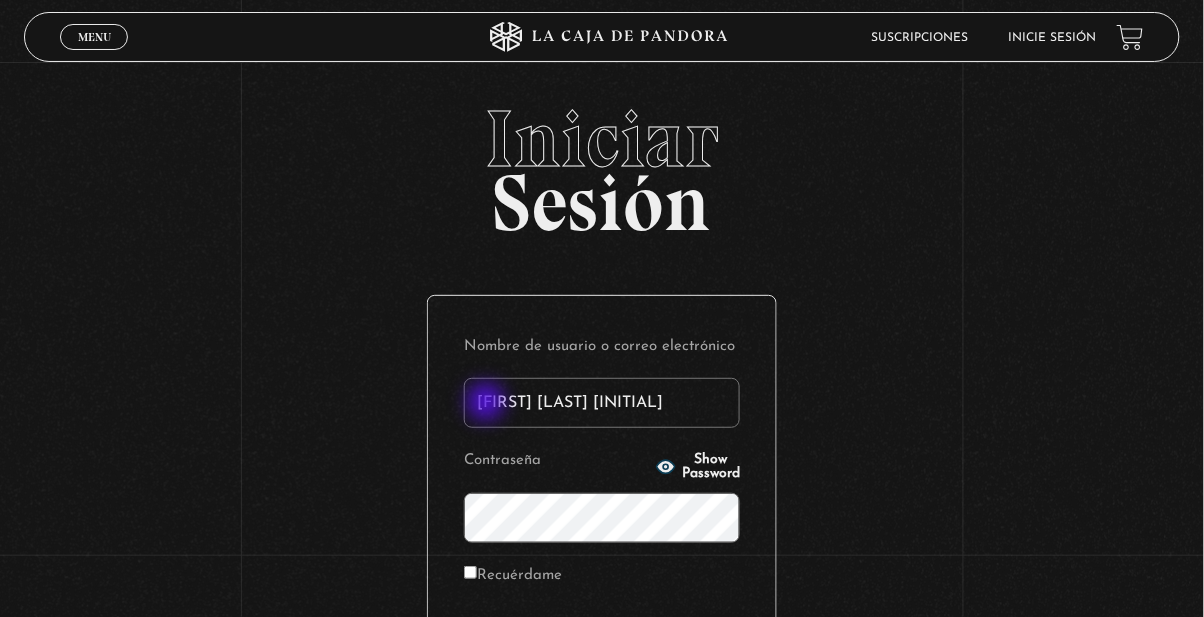 click on "Acceder" at bounding box center (602, 644) 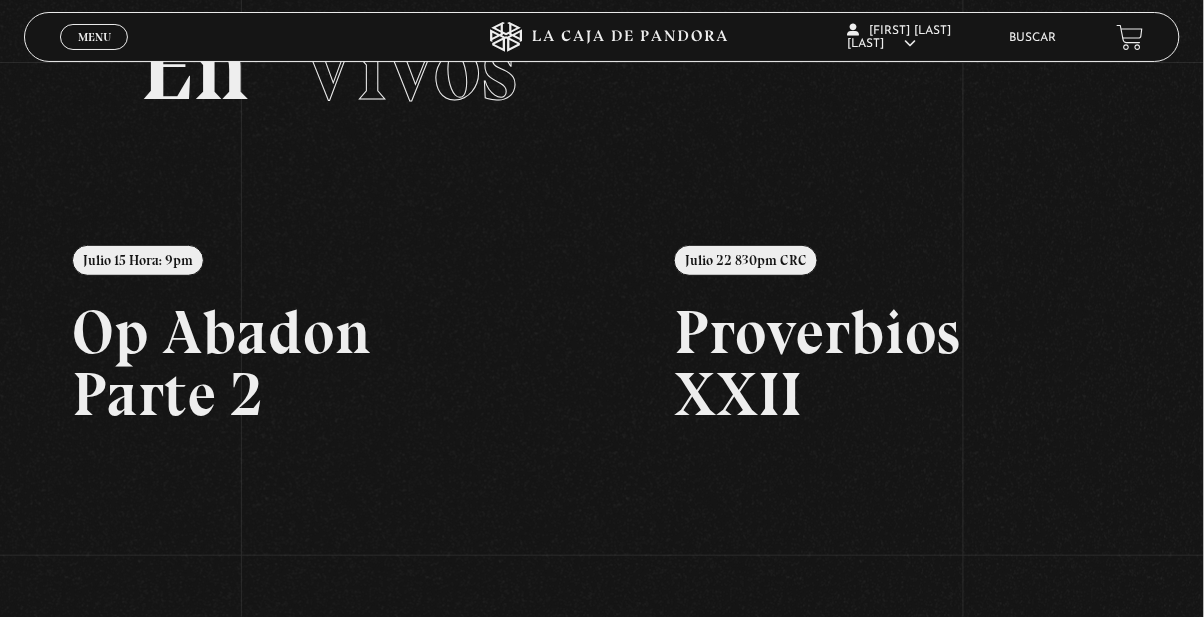 scroll, scrollTop: 0, scrollLeft: 0, axis: both 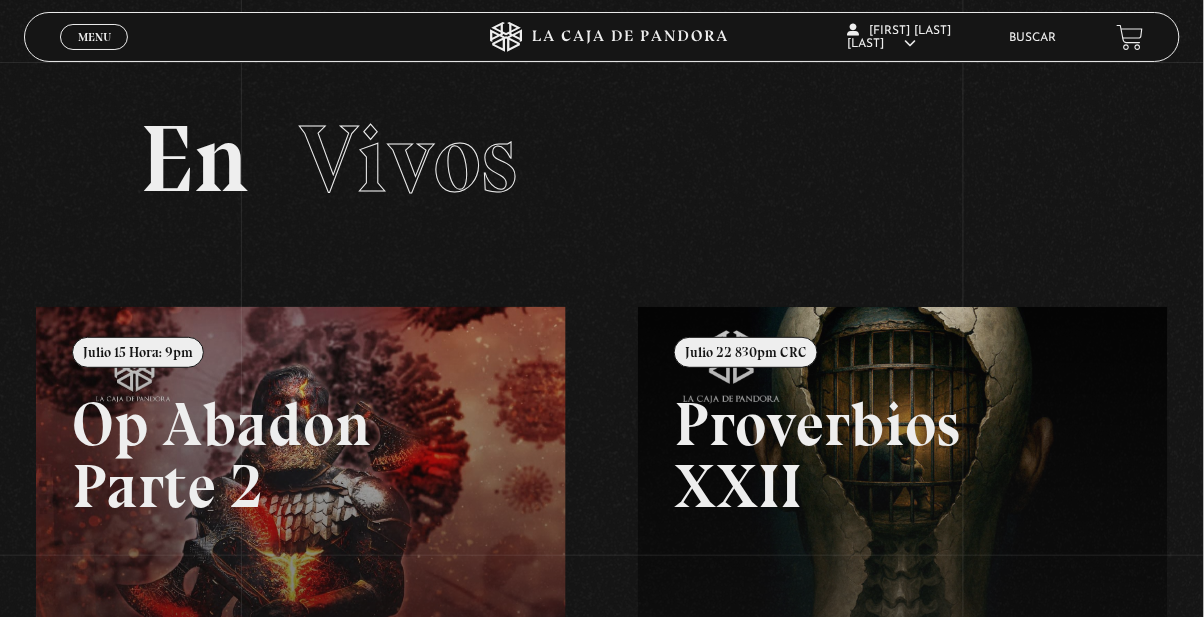 click on "Menu" at bounding box center [94, 37] 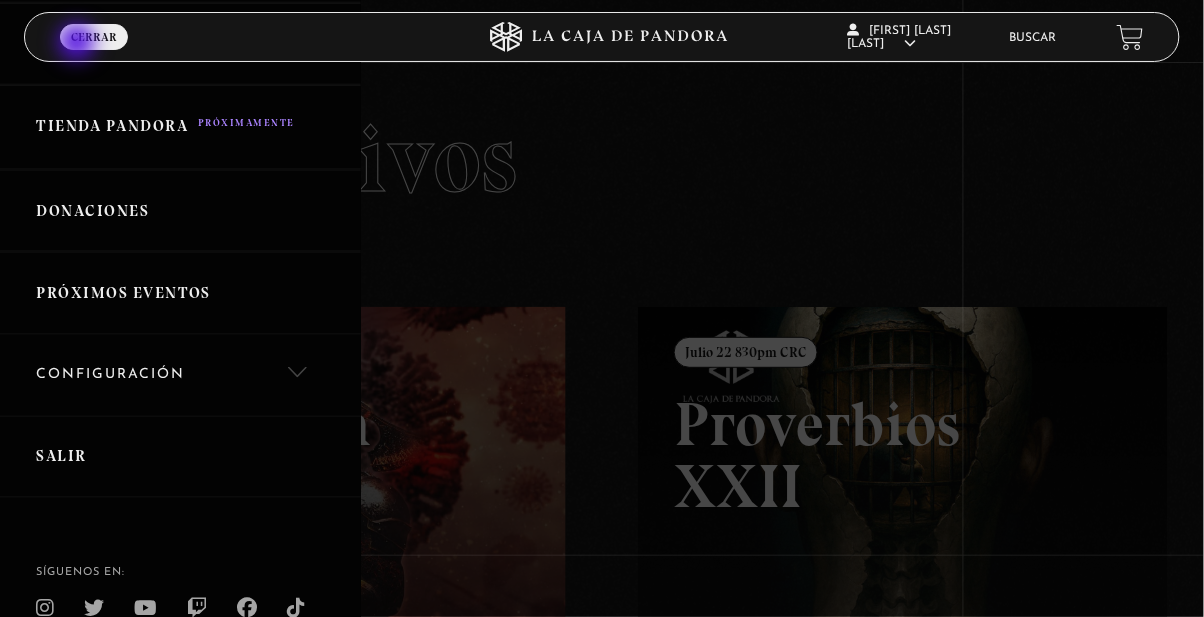 scroll, scrollTop: 507, scrollLeft: 0, axis: vertical 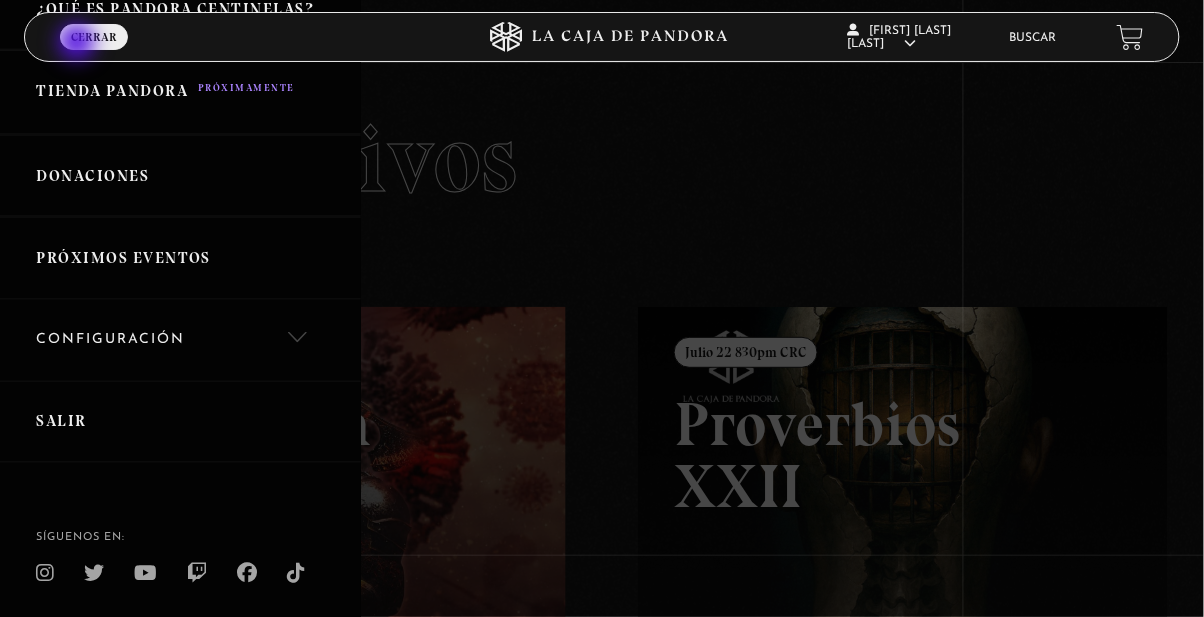 click at bounding box center [602, 308] 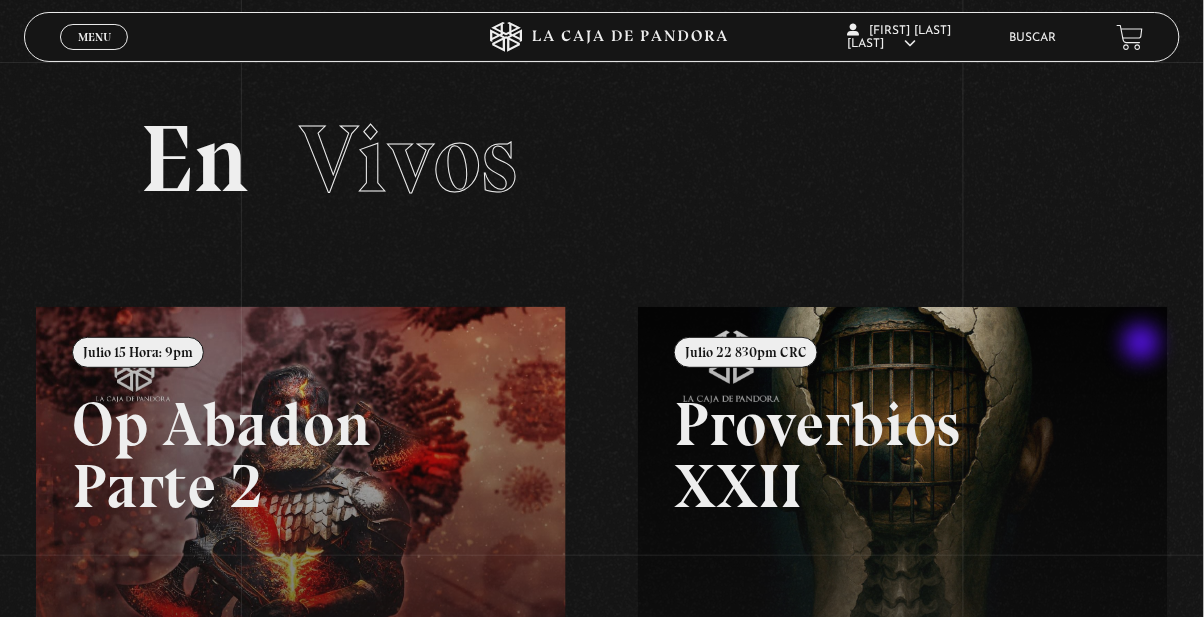 click on "Menu Cerrar" at bounding box center [94, 37] 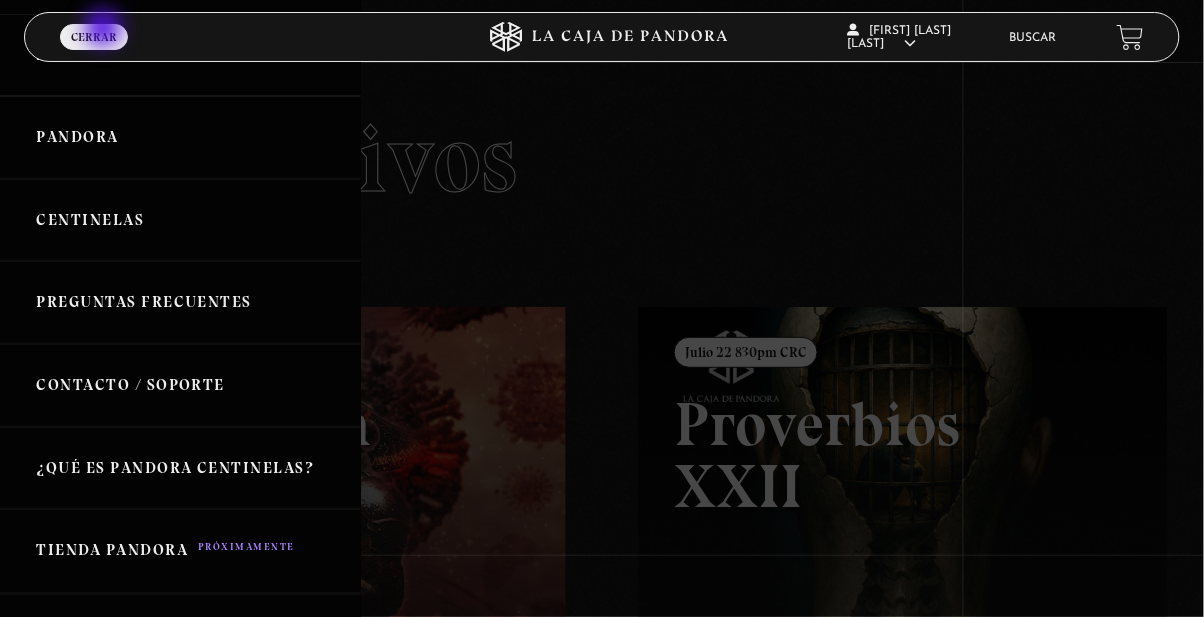scroll, scrollTop: 0, scrollLeft: 0, axis: both 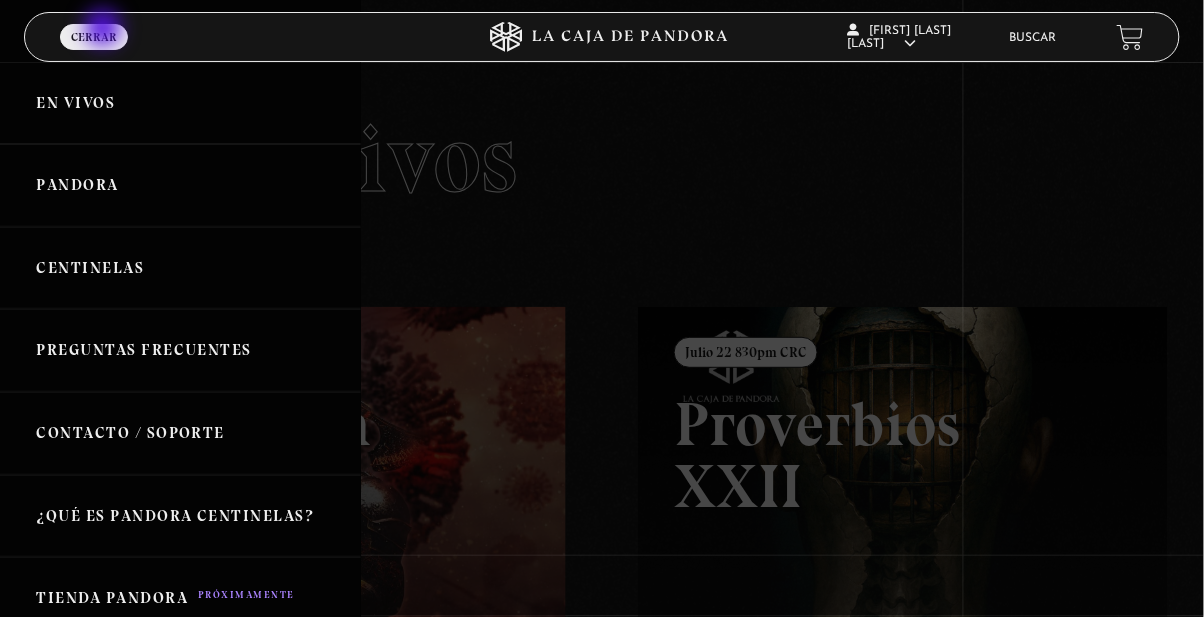 click on "Centinelas" at bounding box center (180, 268) 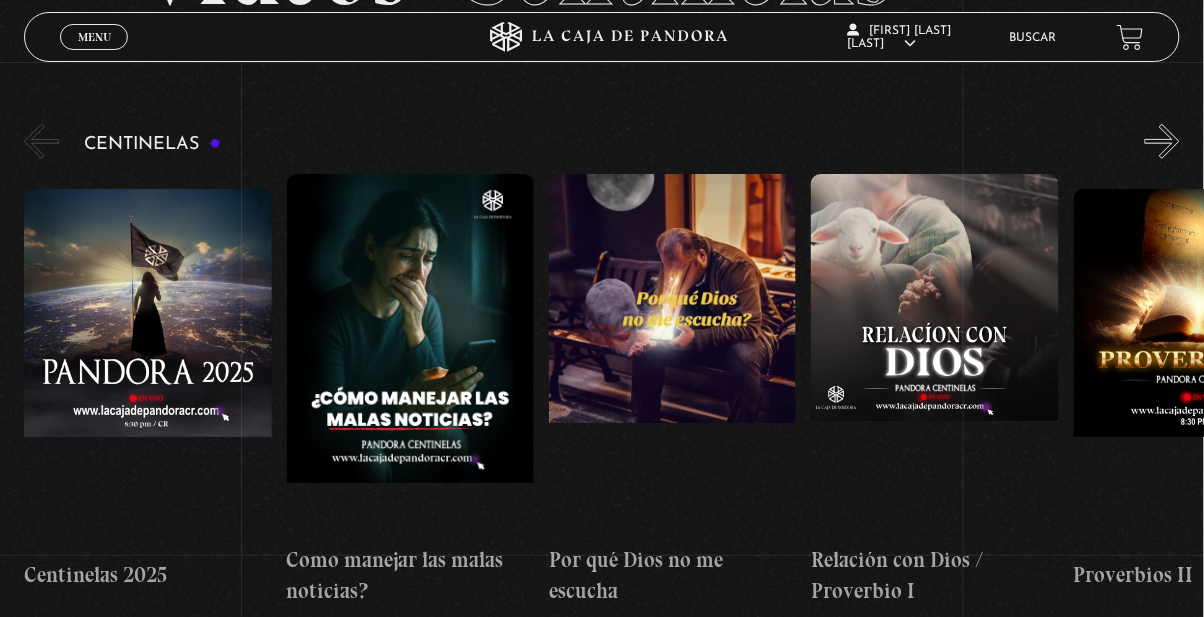 scroll, scrollTop: 176, scrollLeft: 0, axis: vertical 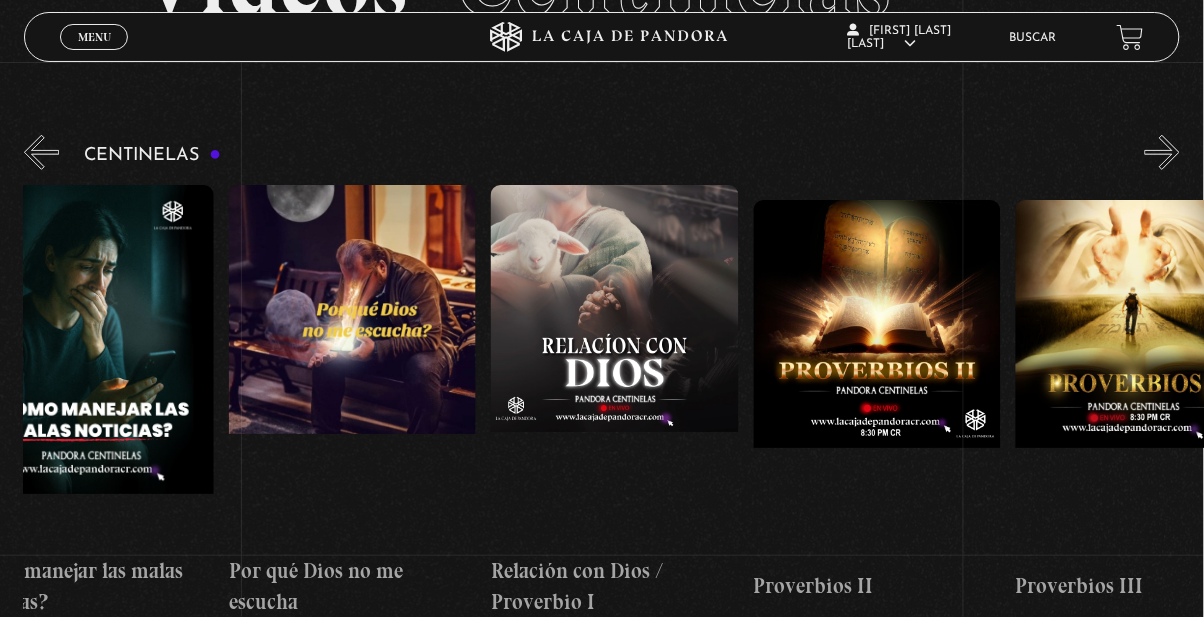 click on "Buscar" at bounding box center [1033, 38] 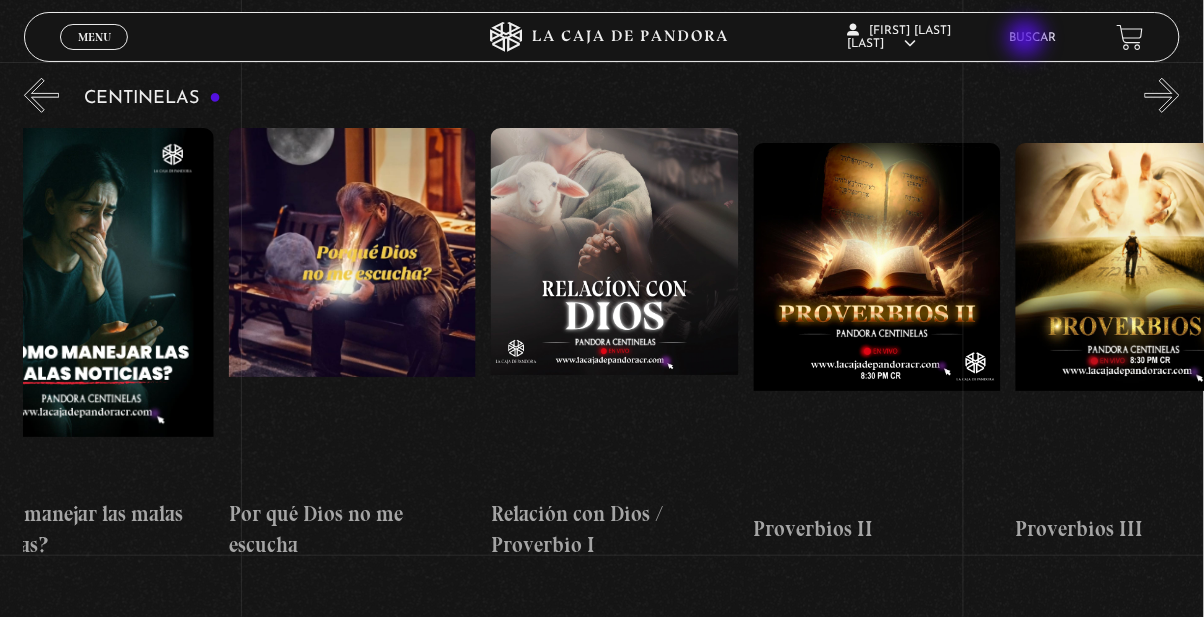 scroll, scrollTop: 240, scrollLeft: 0, axis: vertical 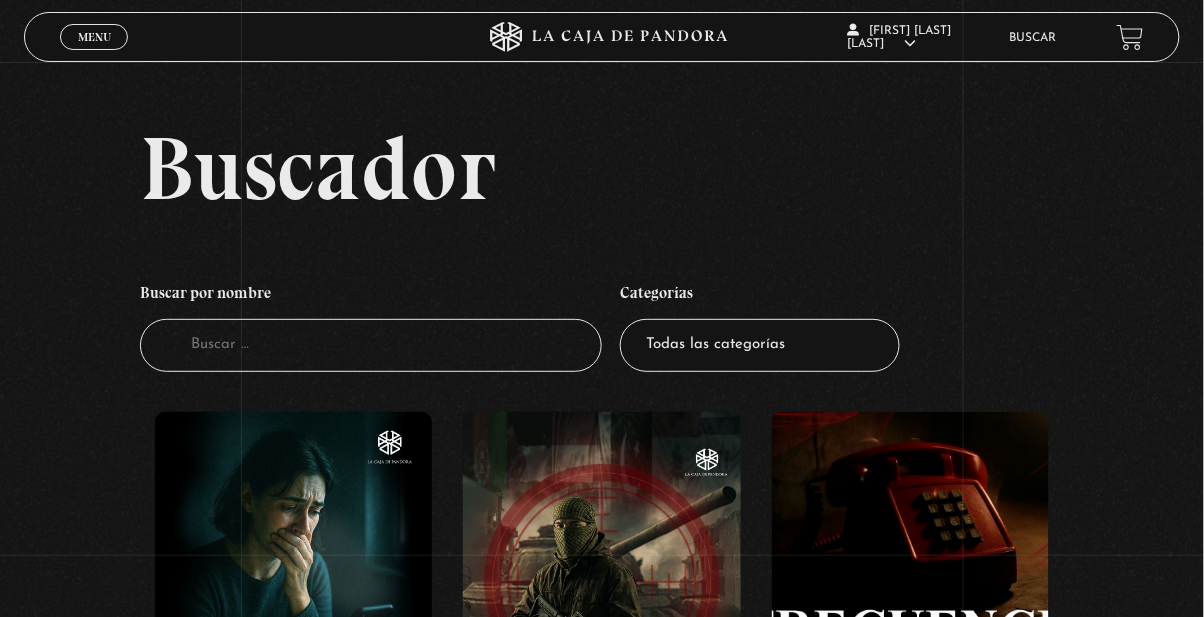 click on "Buscador" at bounding box center (371, 345) 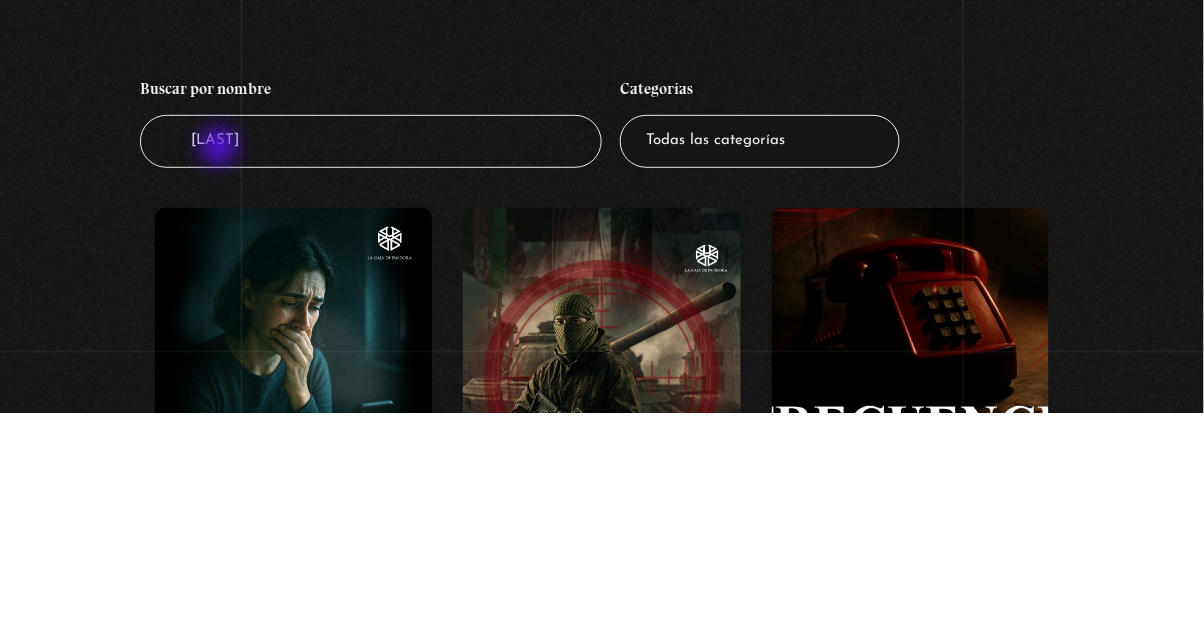 type on "Warren" 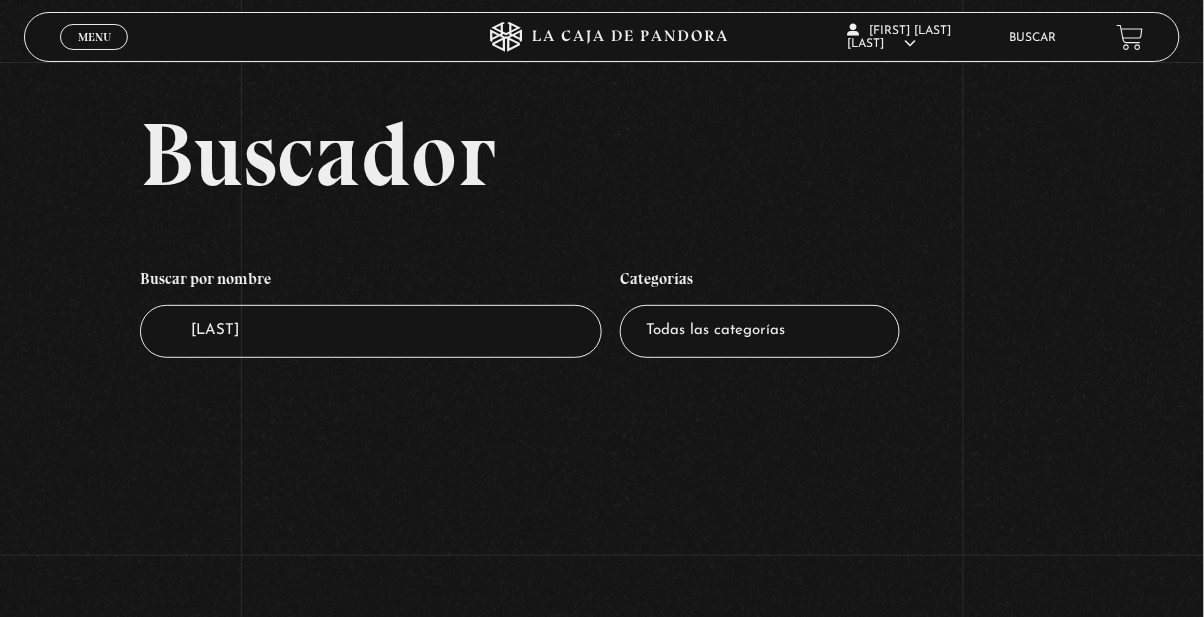 scroll, scrollTop: 0, scrollLeft: 0, axis: both 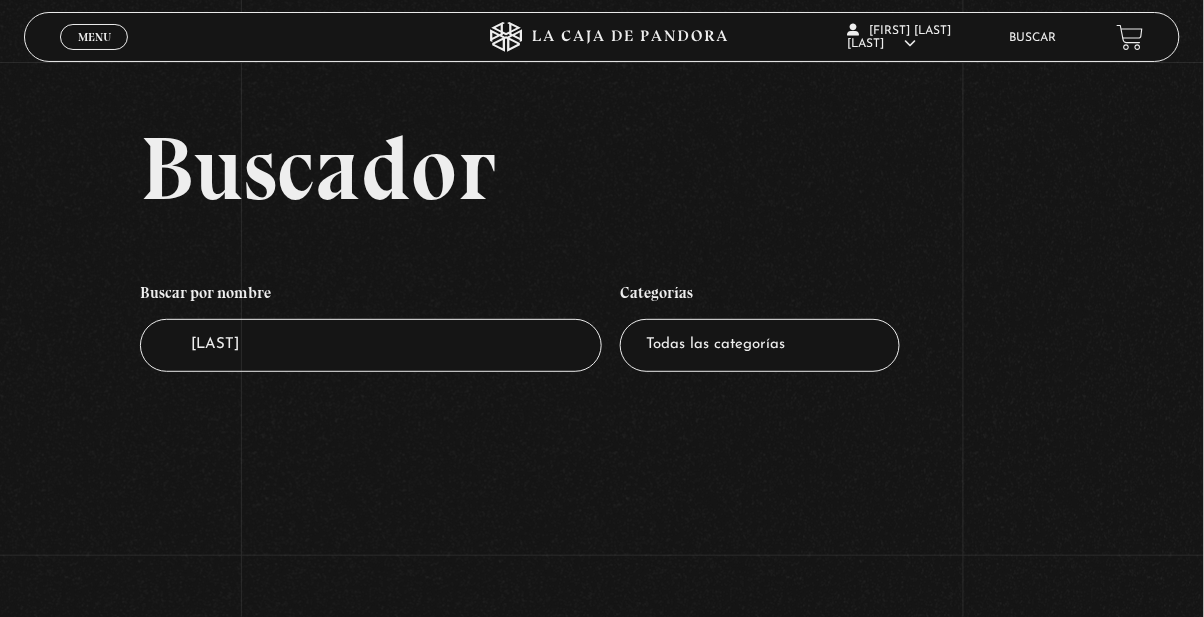 click on "Menu Cerrar" at bounding box center [94, 37] 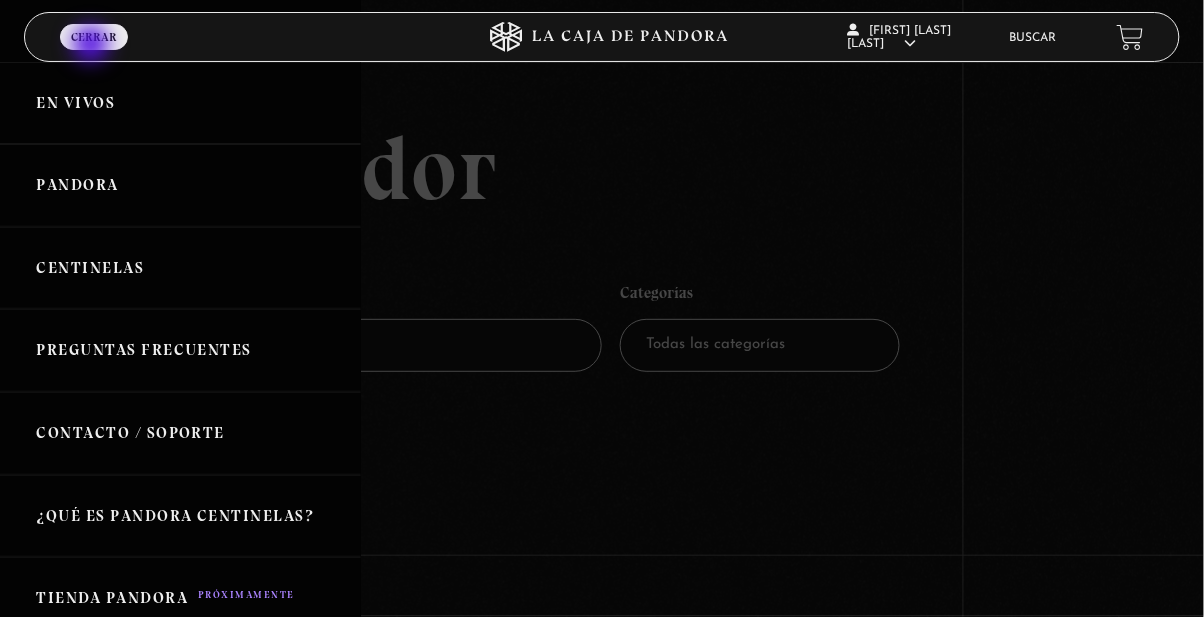 click on "Pandora" at bounding box center [180, 185] 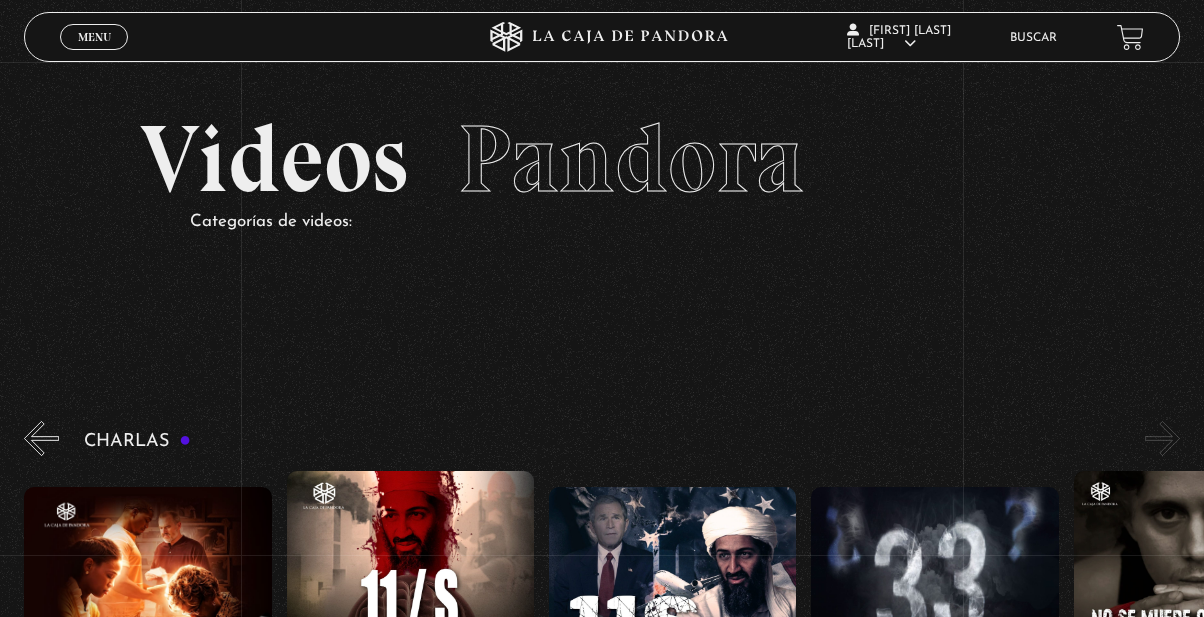 scroll, scrollTop: 1448, scrollLeft: 0, axis: vertical 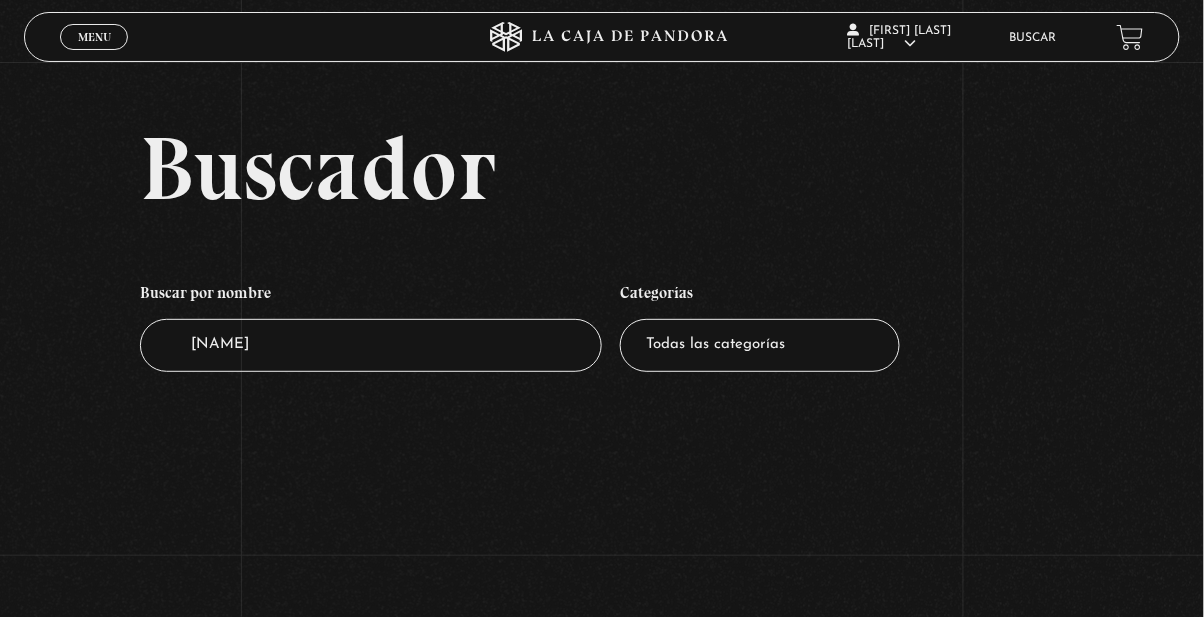 click on "Menu Cerrar" at bounding box center (94, 37) 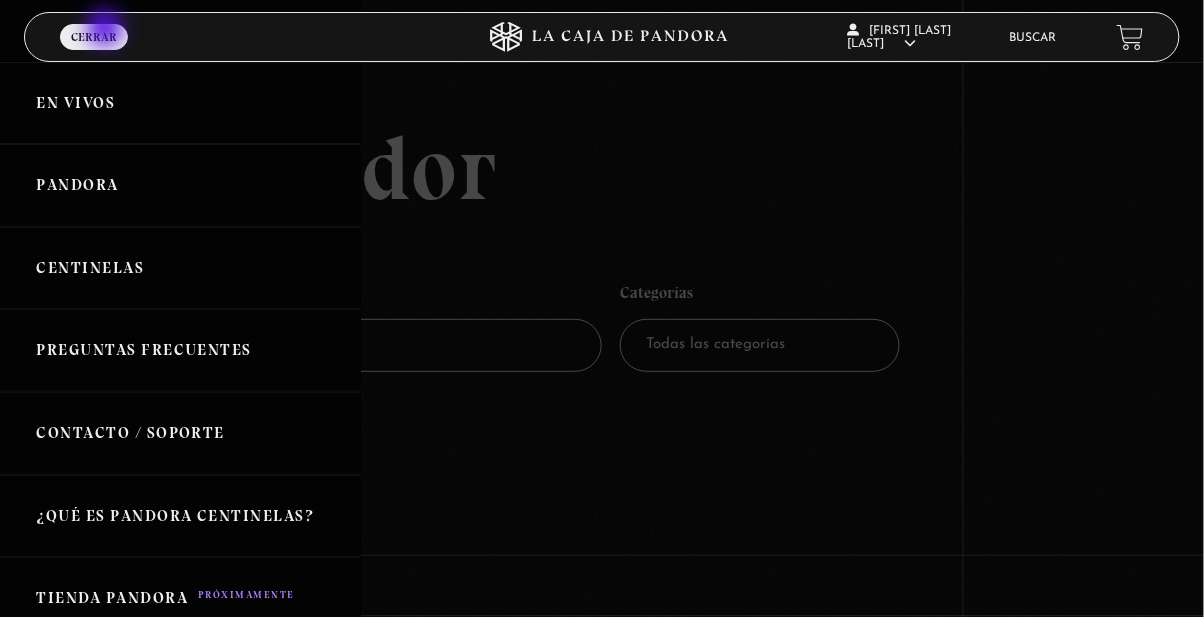 click on "Pandora" at bounding box center [180, 185] 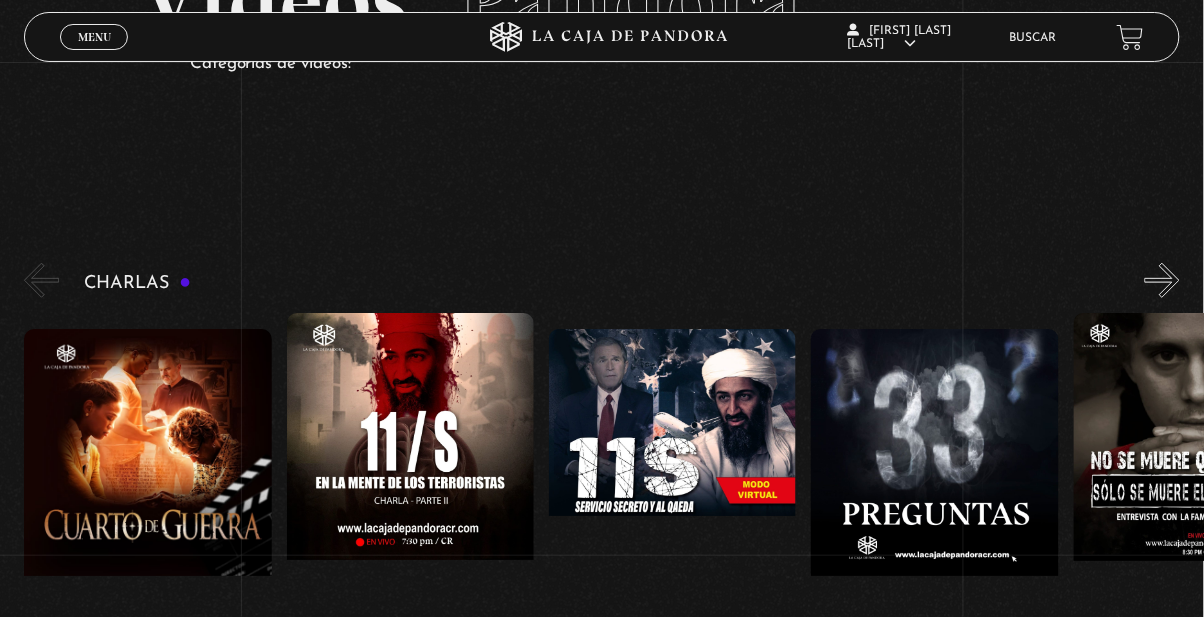 scroll, scrollTop: 166, scrollLeft: 0, axis: vertical 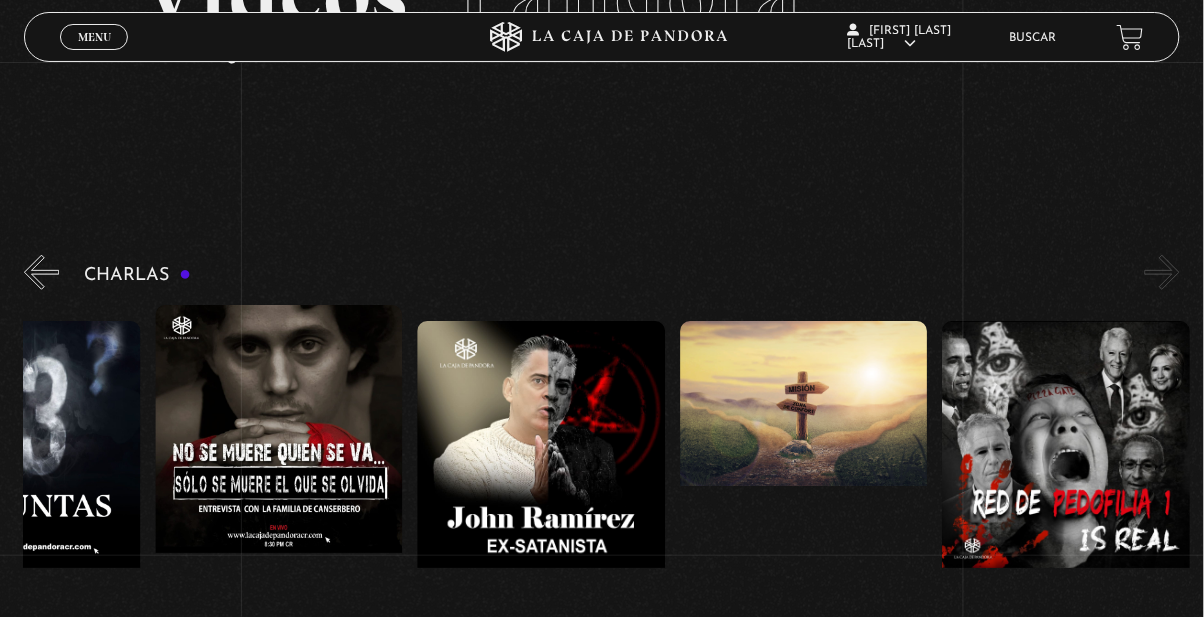 click on "Buscar" at bounding box center (1033, 38) 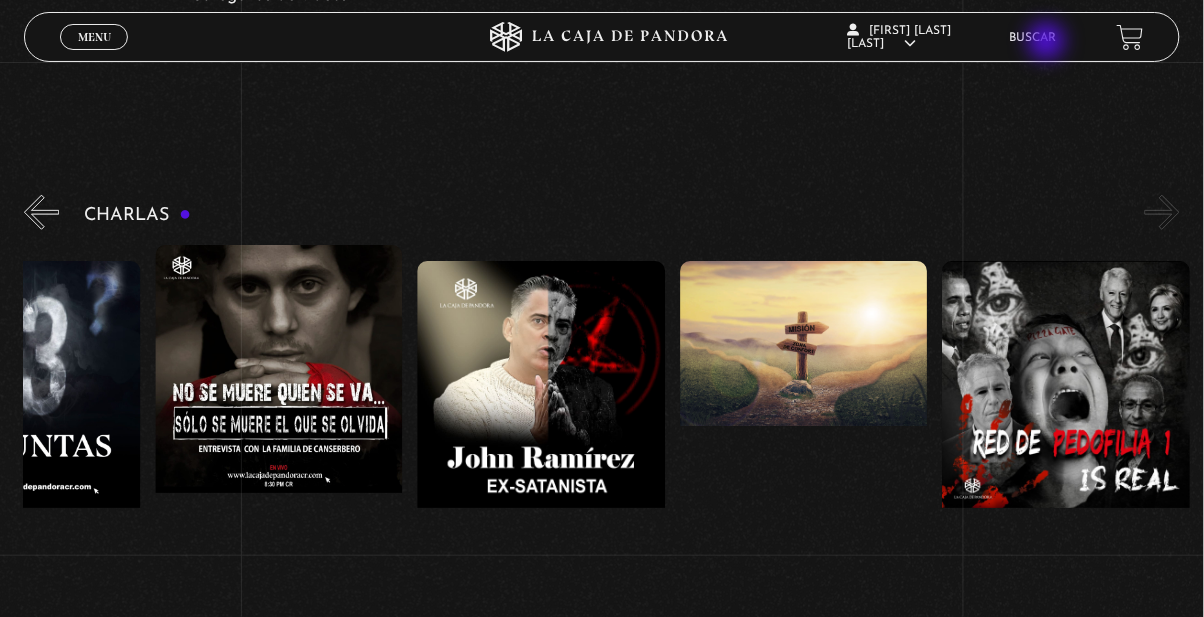 scroll, scrollTop: 230, scrollLeft: 0, axis: vertical 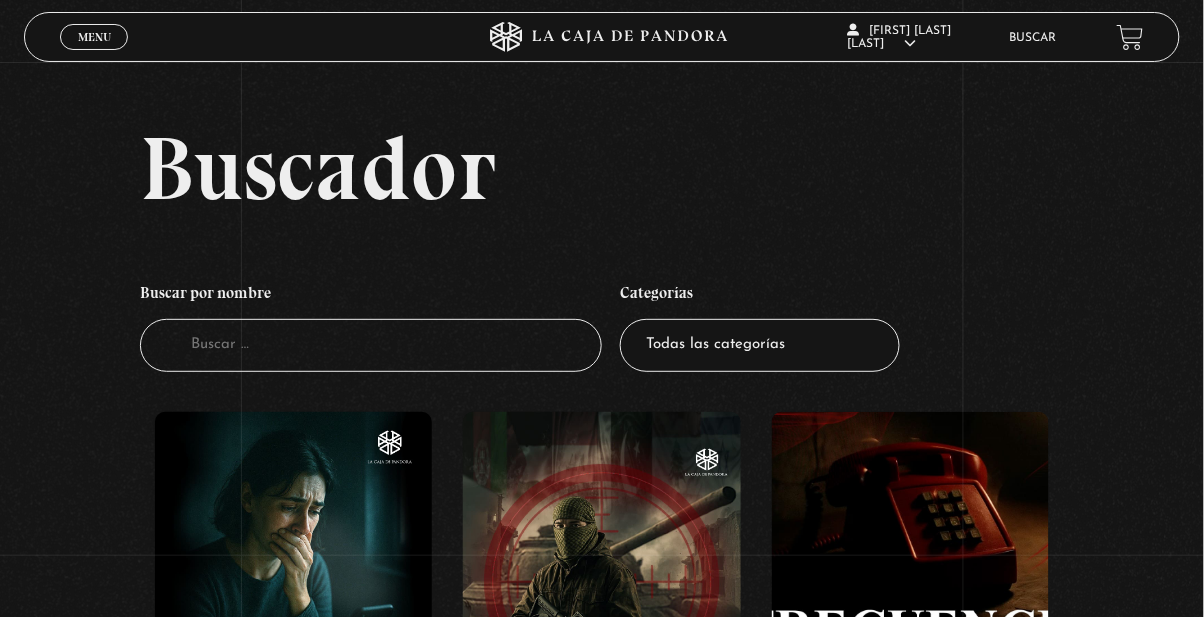 click on "Buscador" at bounding box center [371, 345] 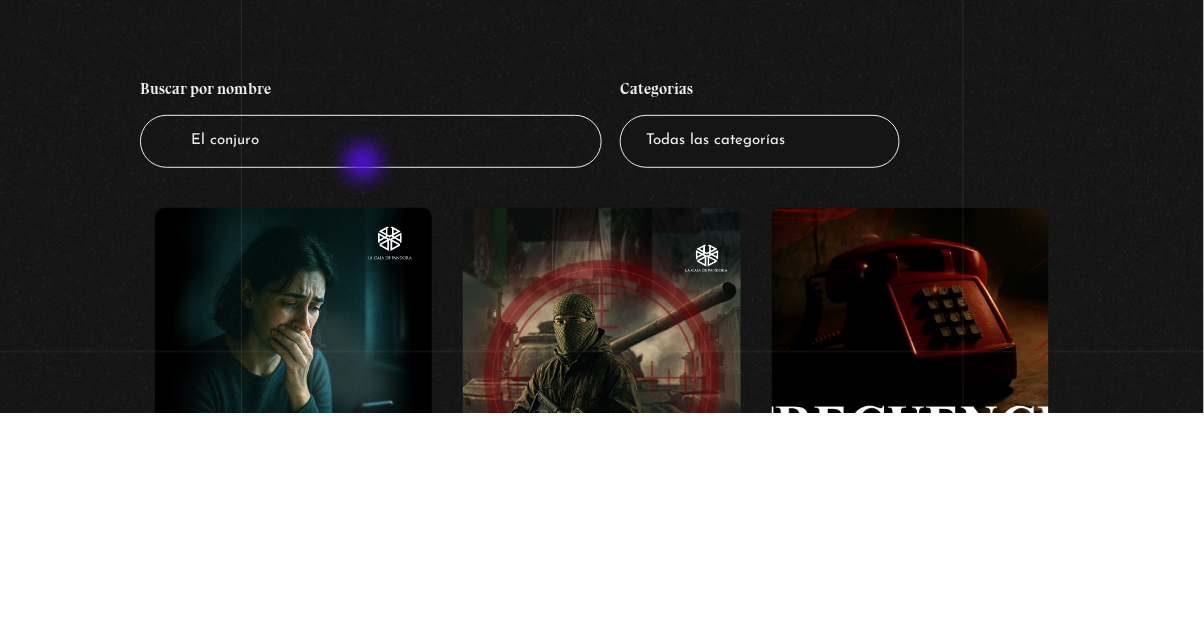 type on "El conjuro" 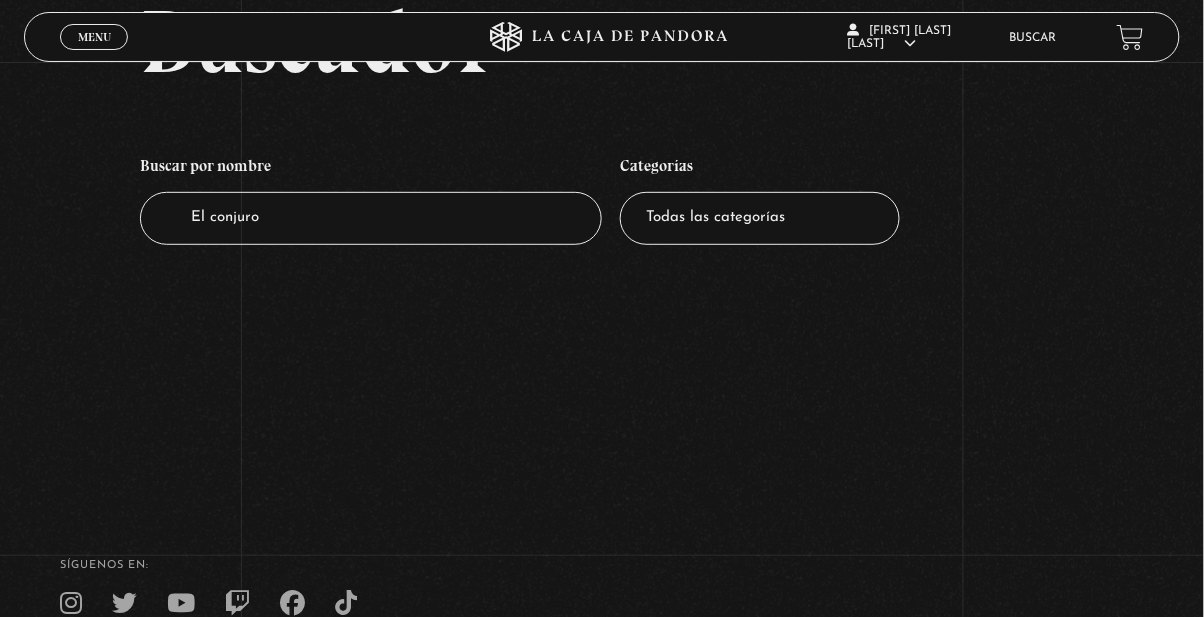 scroll, scrollTop: 130, scrollLeft: 0, axis: vertical 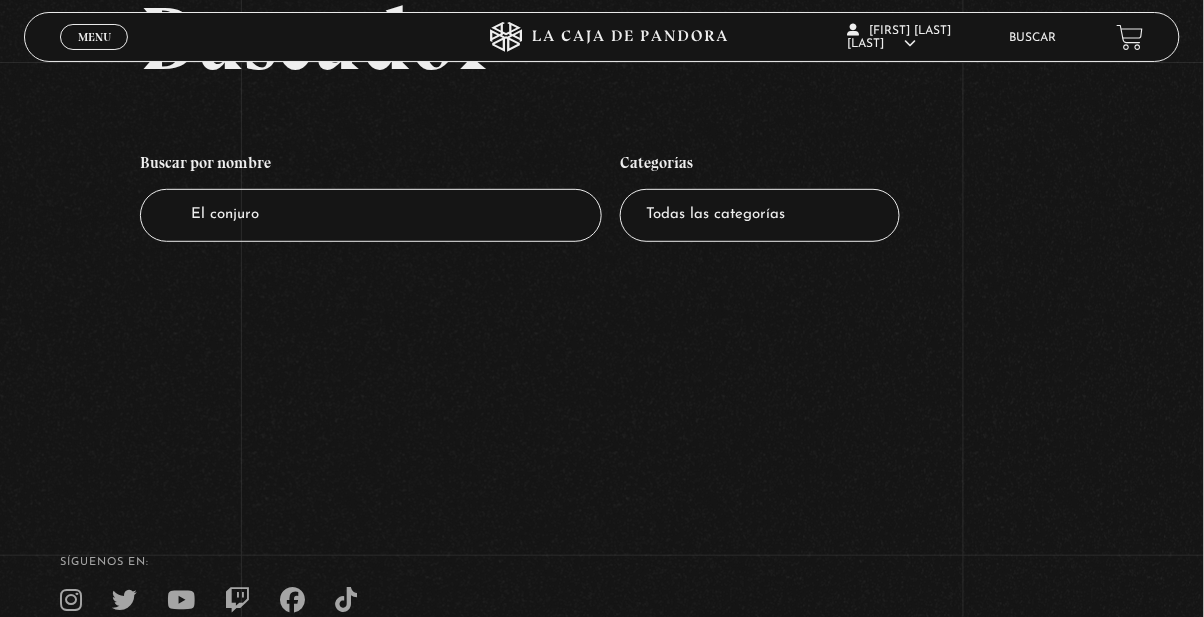 click on "En vivos" at bounding box center [903, 62] 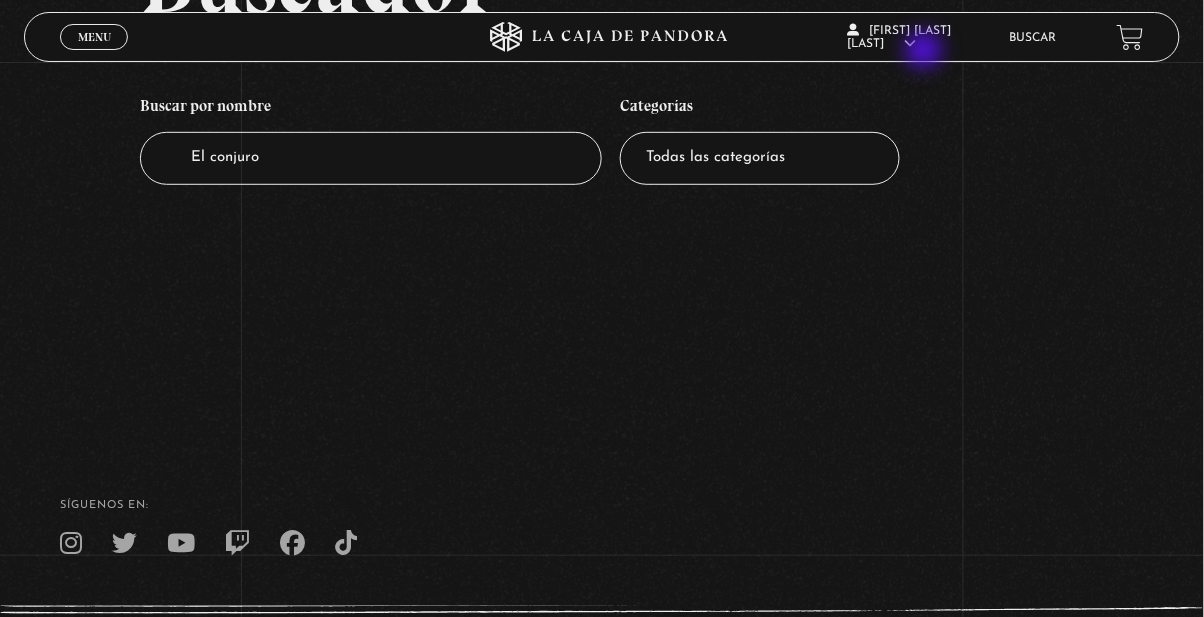 scroll, scrollTop: 194, scrollLeft: 0, axis: vertical 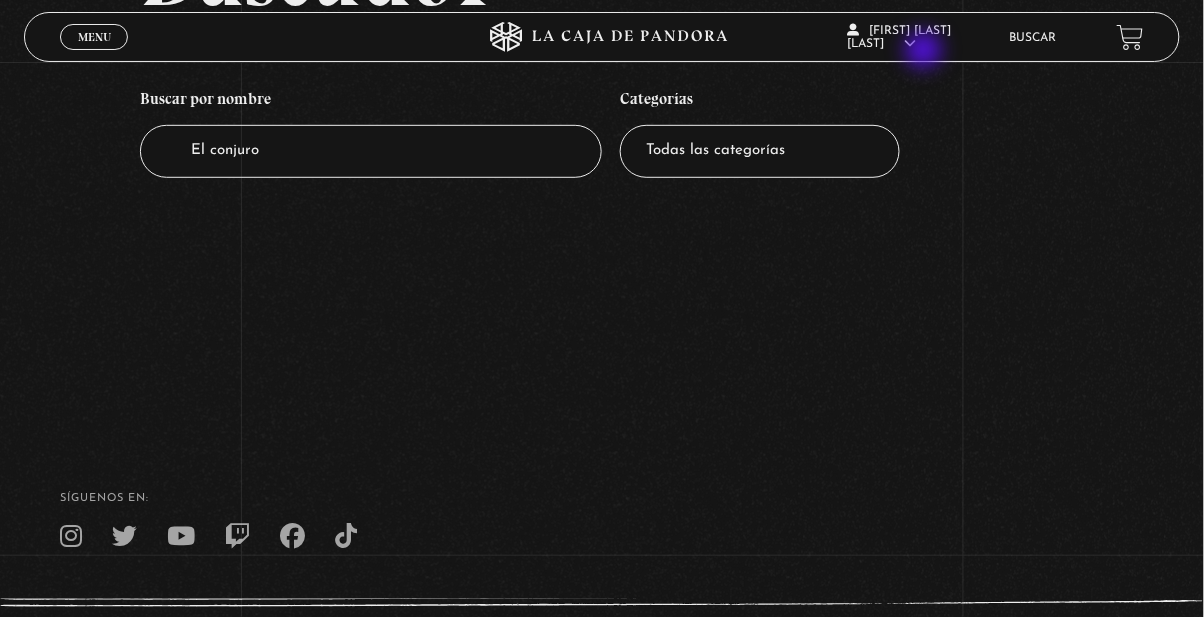 click on "Salir" at bounding box center [903, 269] 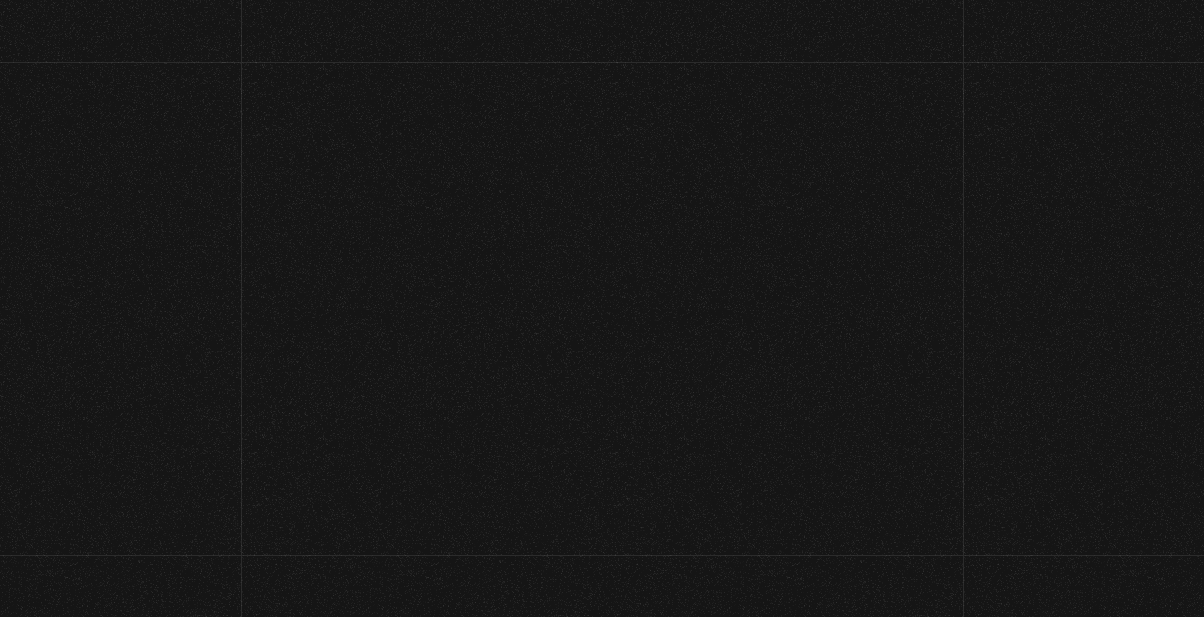 scroll, scrollTop: 0, scrollLeft: 0, axis: both 